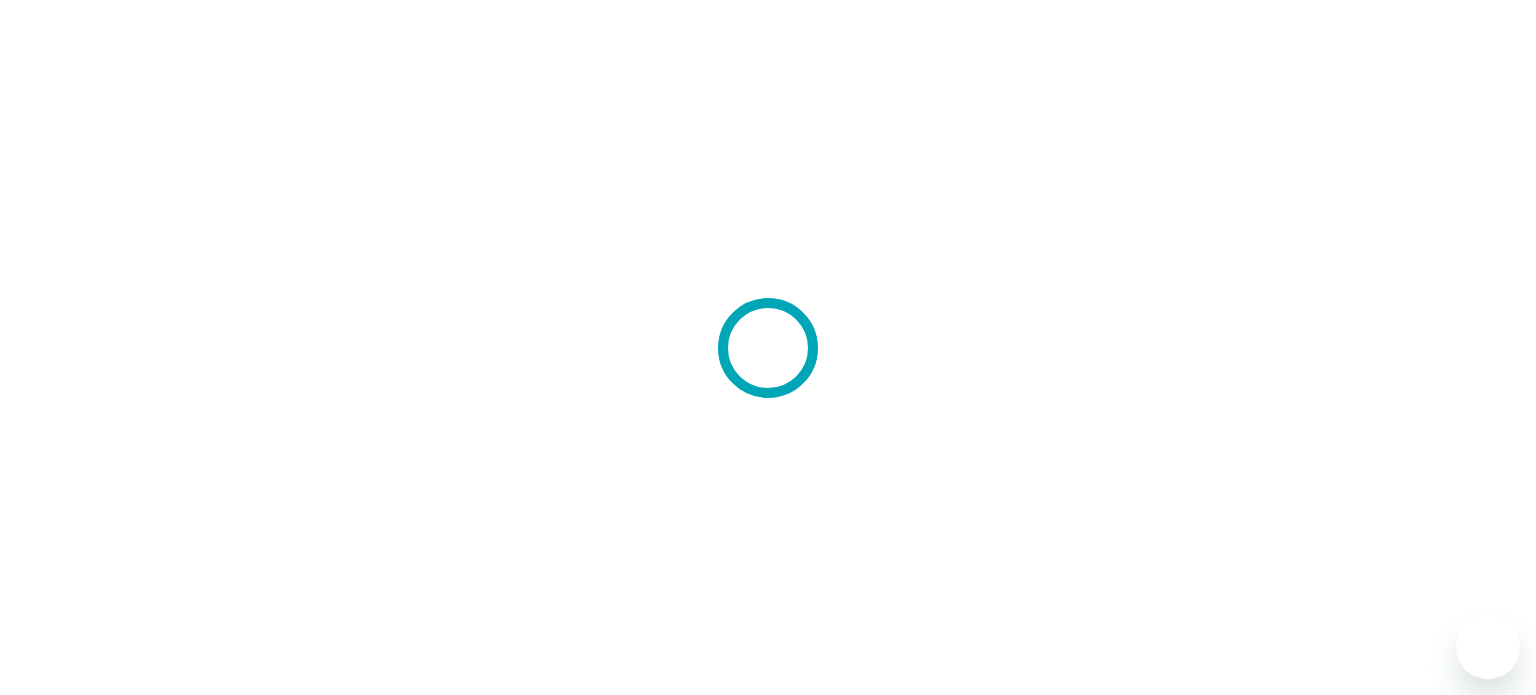 scroll, scrollTop: 0, scrollLeft: 0, axis: both 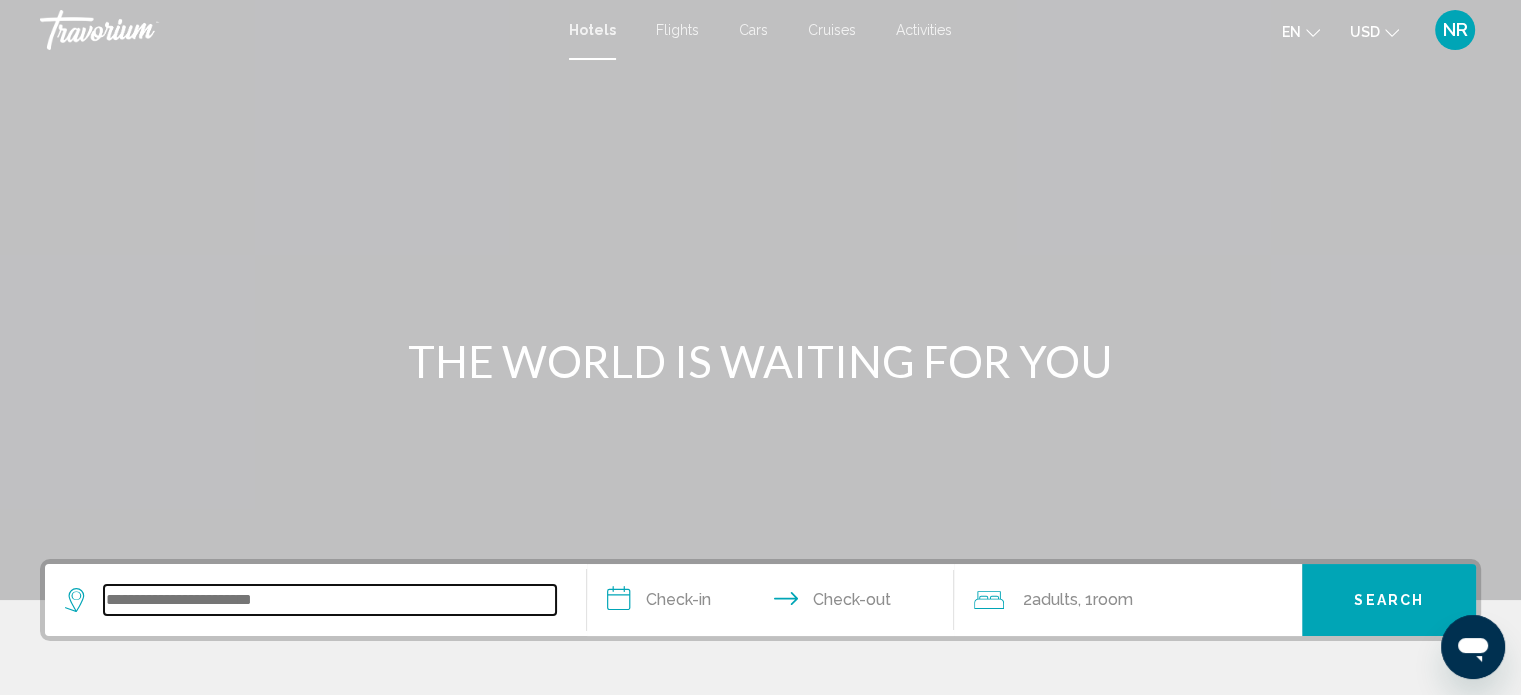 click at bounding box center [330, 600] 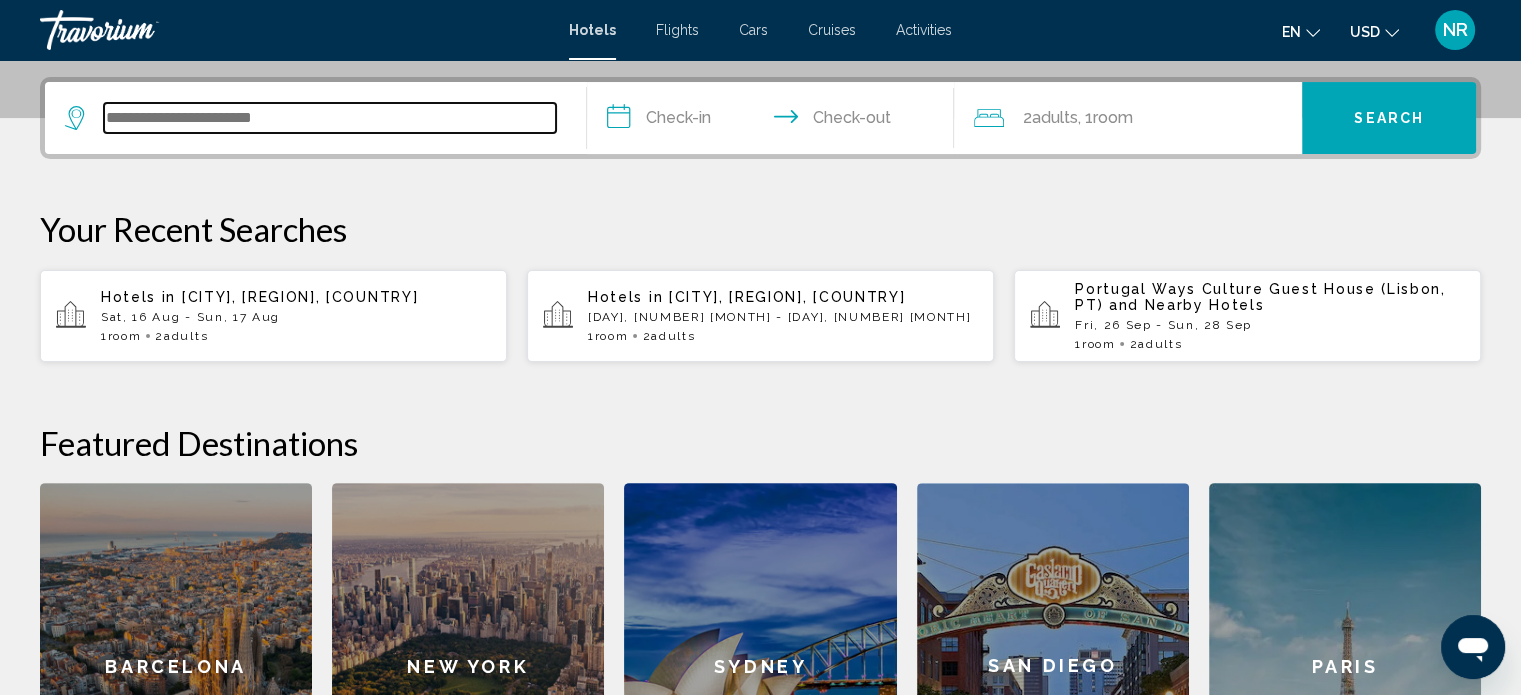 scroll, scrollTop: 493, scrollLeft: 0, axis: vertical 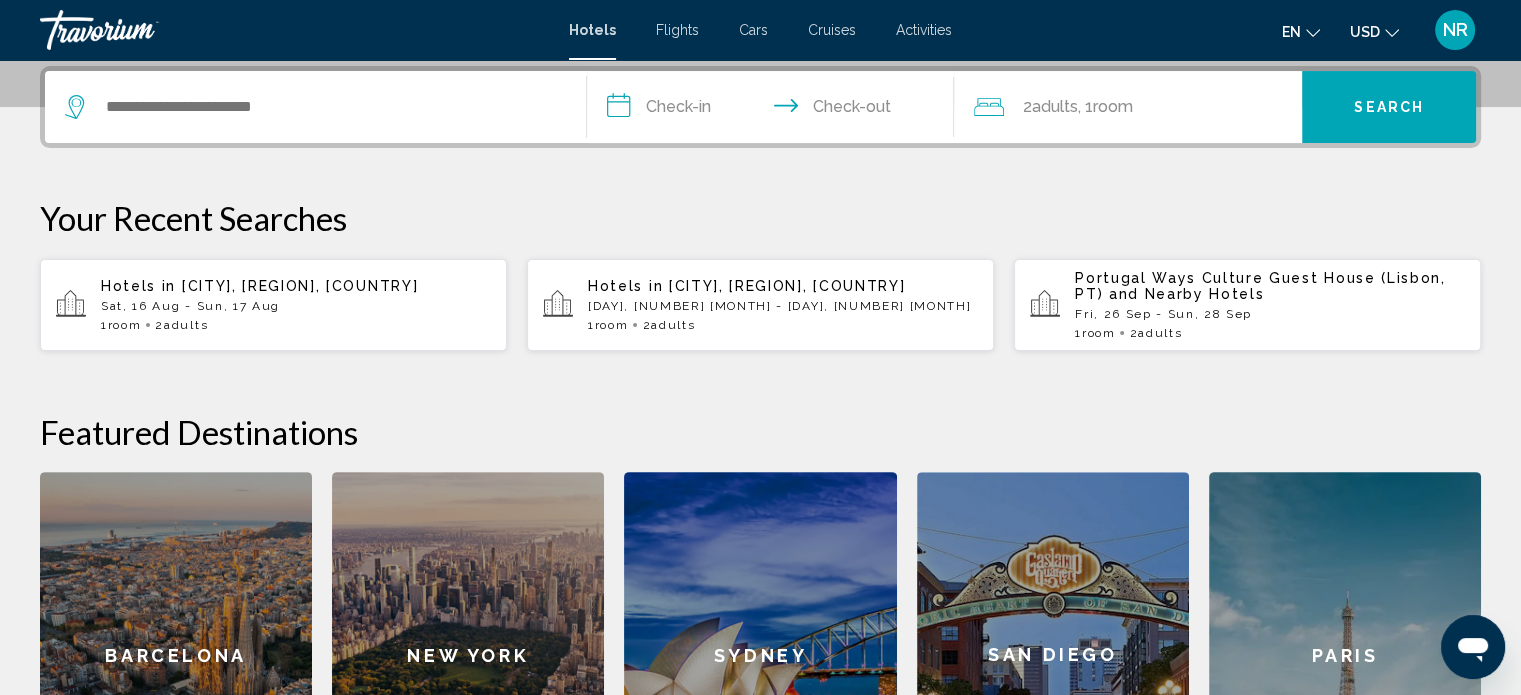 click on "[CITY], [REGION], [COUNTRY]" at bounding box center (300, 286) 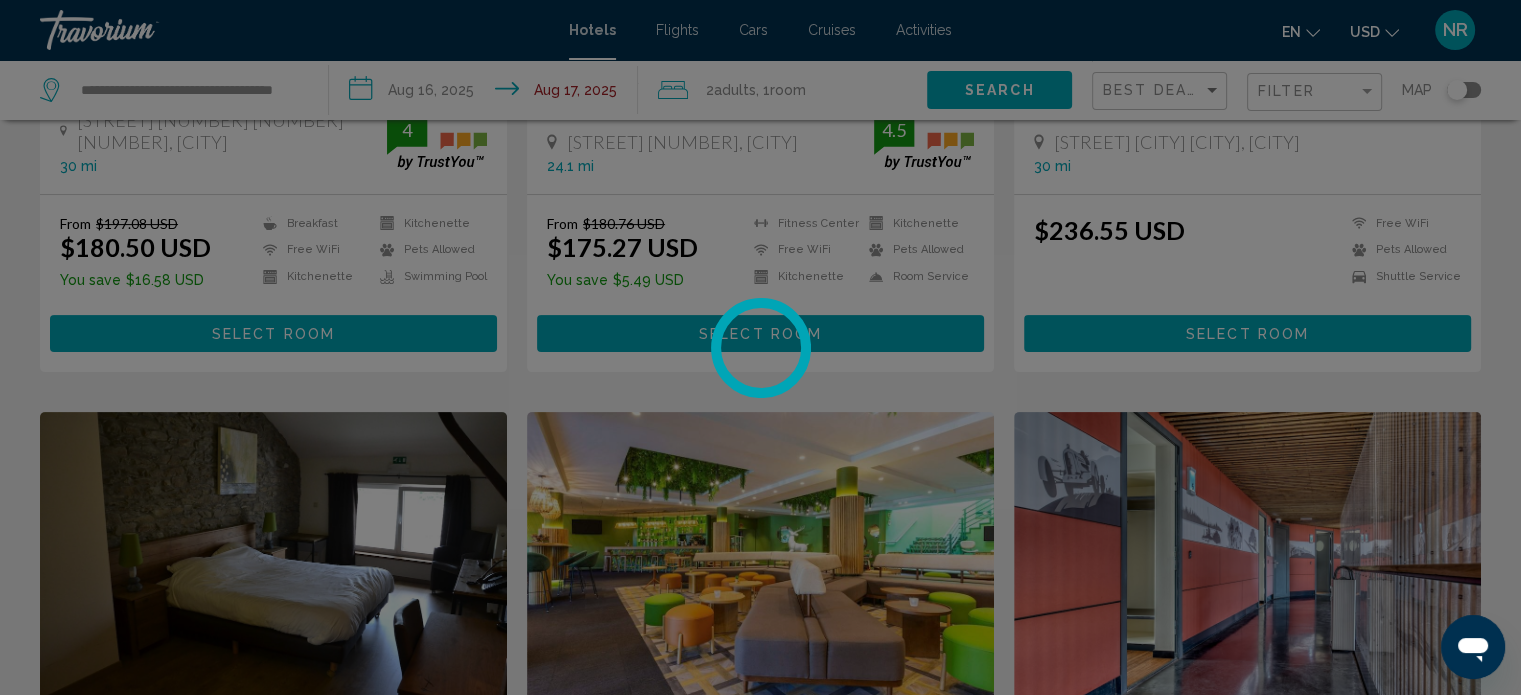 scroll, scrollTop: 0, scrollLeft: 0, axis: both 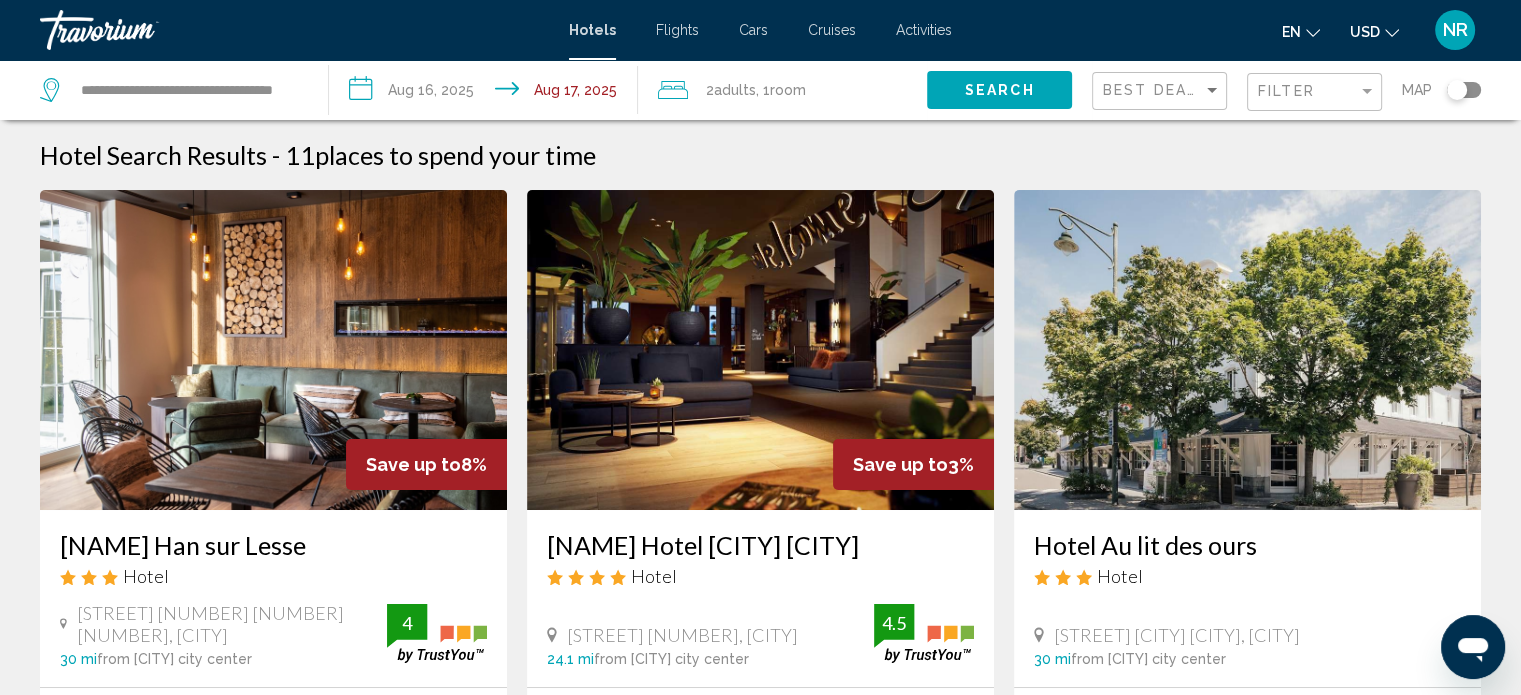 click on "**********" at bounding box center [487, 93] 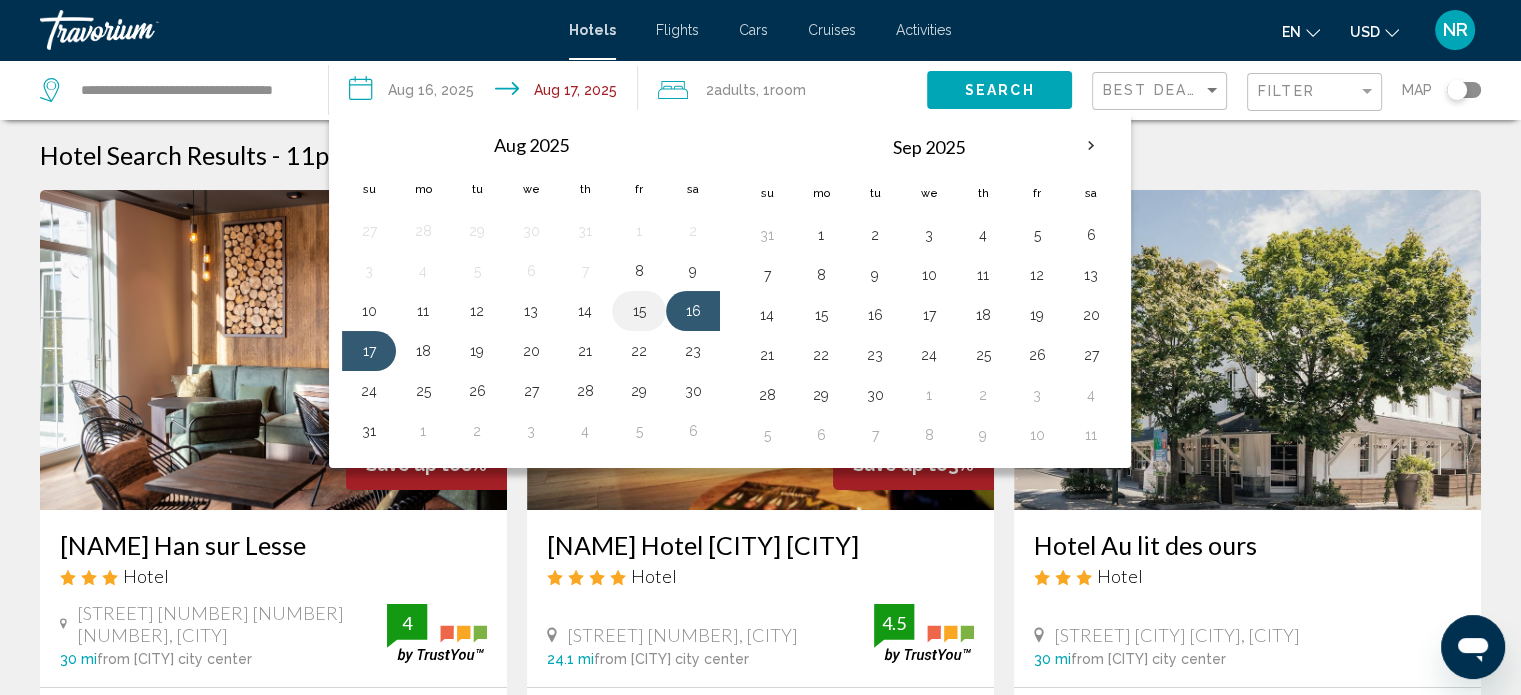 click on "15" at bounding box center [639, 311] 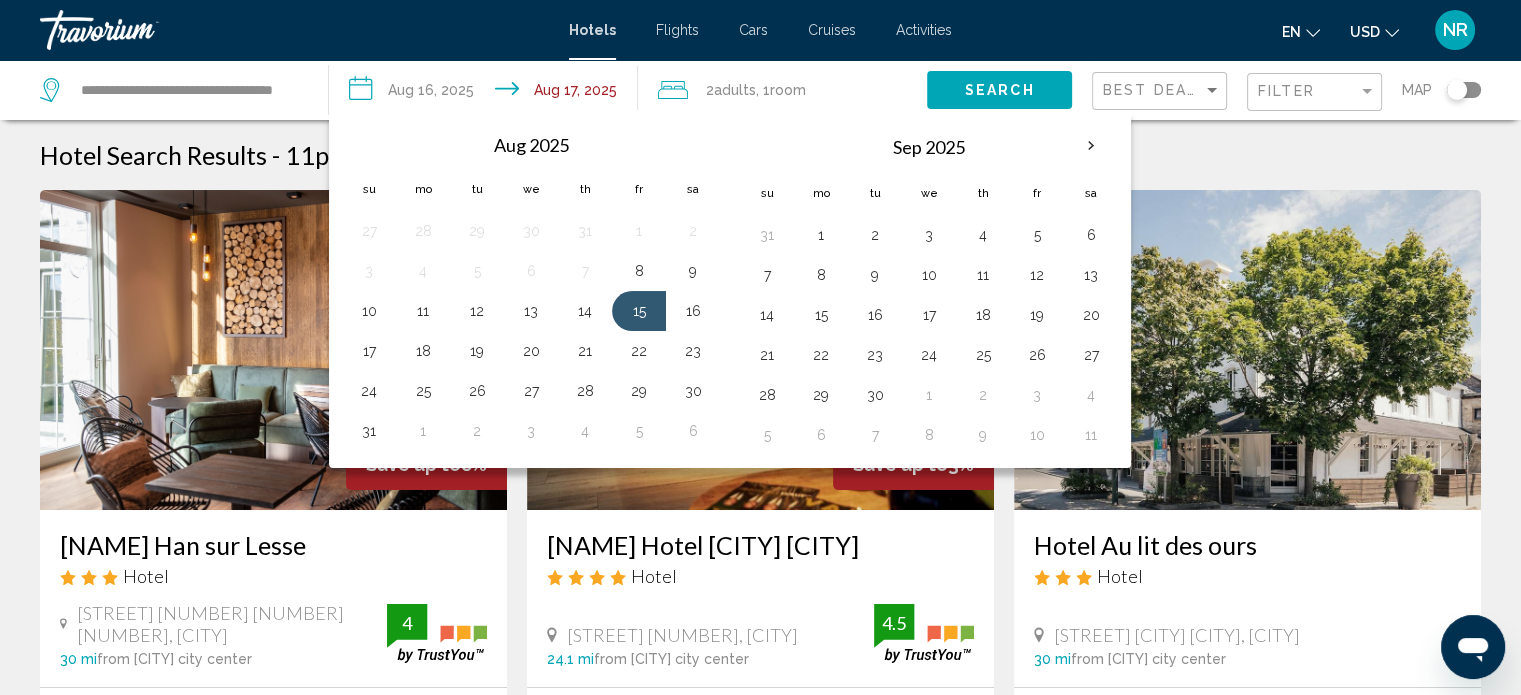 click on "Hotel Search Results  -   11  places to spend your time" at bounding box center (760, 155) 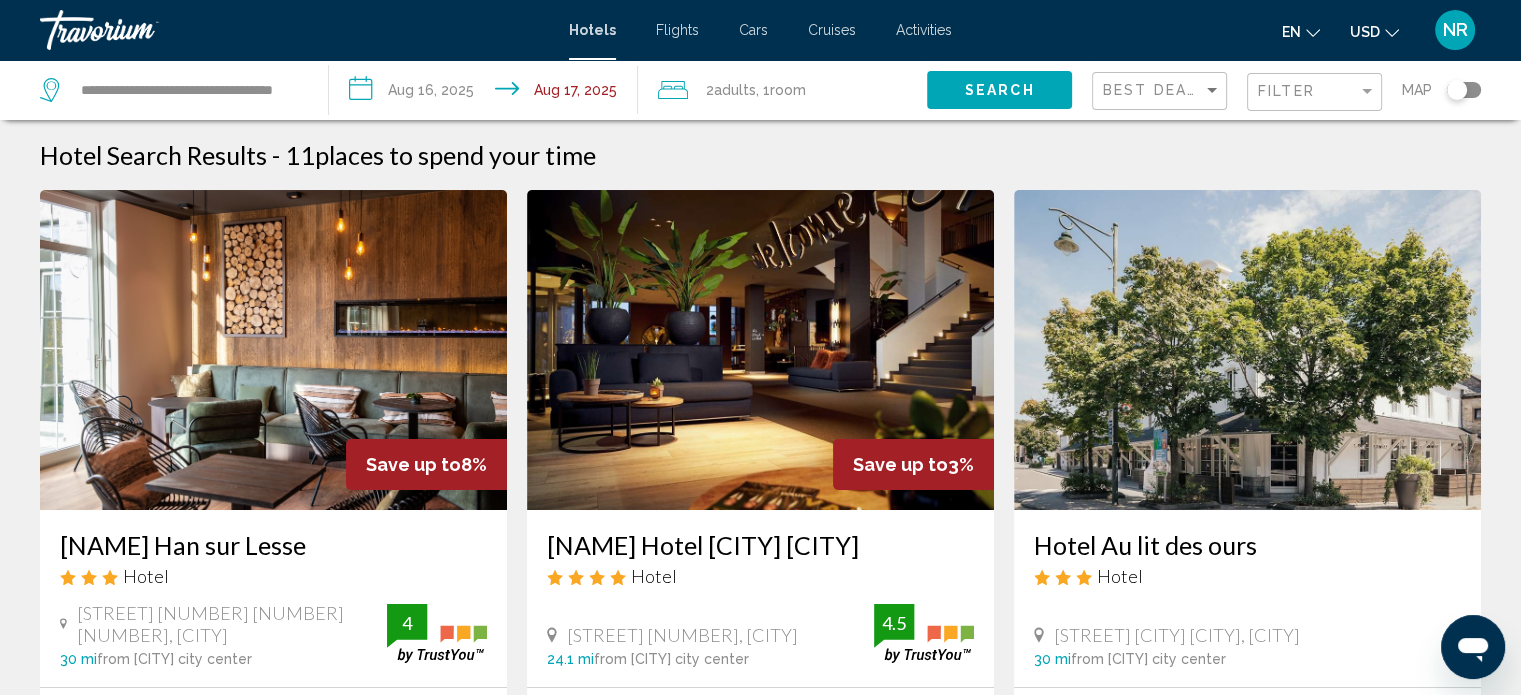 click on "**********" at bounding box center [487, 93] 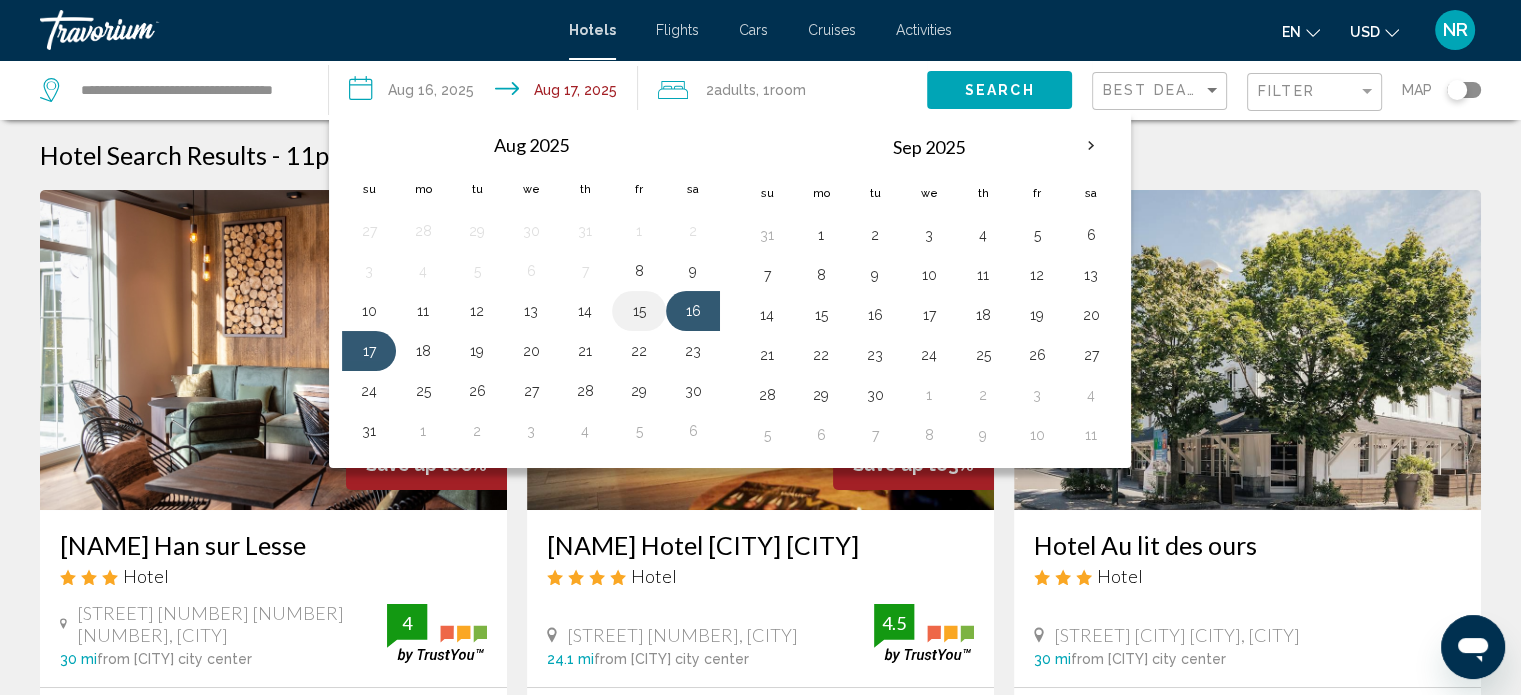 click on "15" at bounding box center [639, 311] 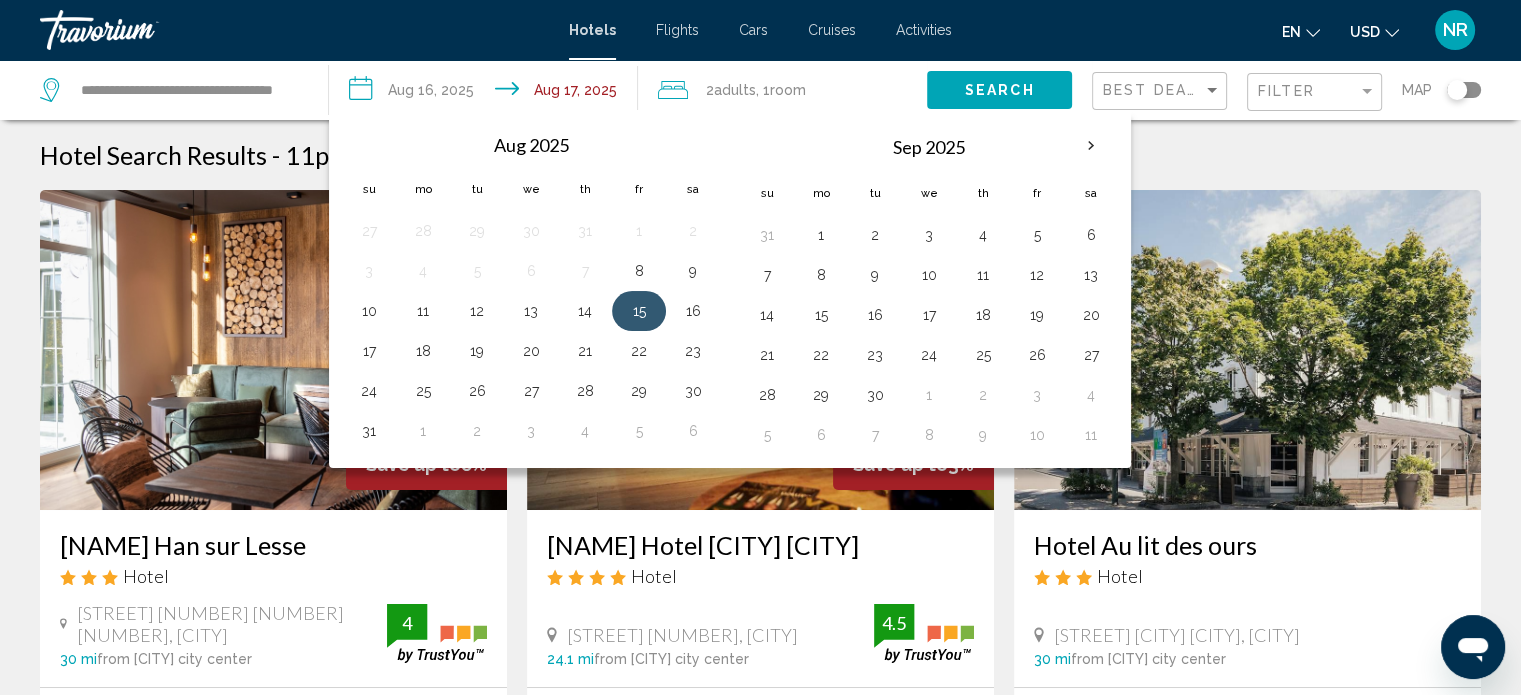 click on "15" at bounding box center (639, 311) 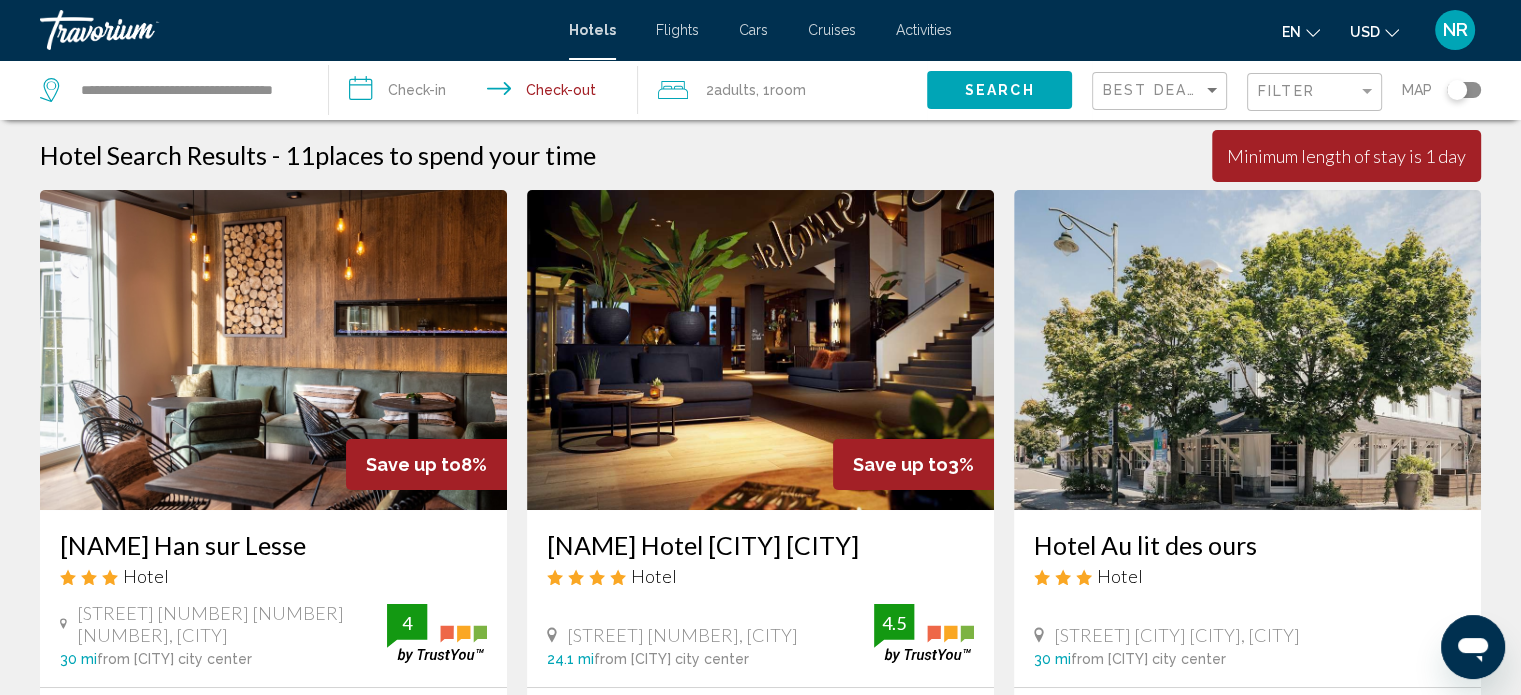 click on "**********" at bounding box center [487, 93] 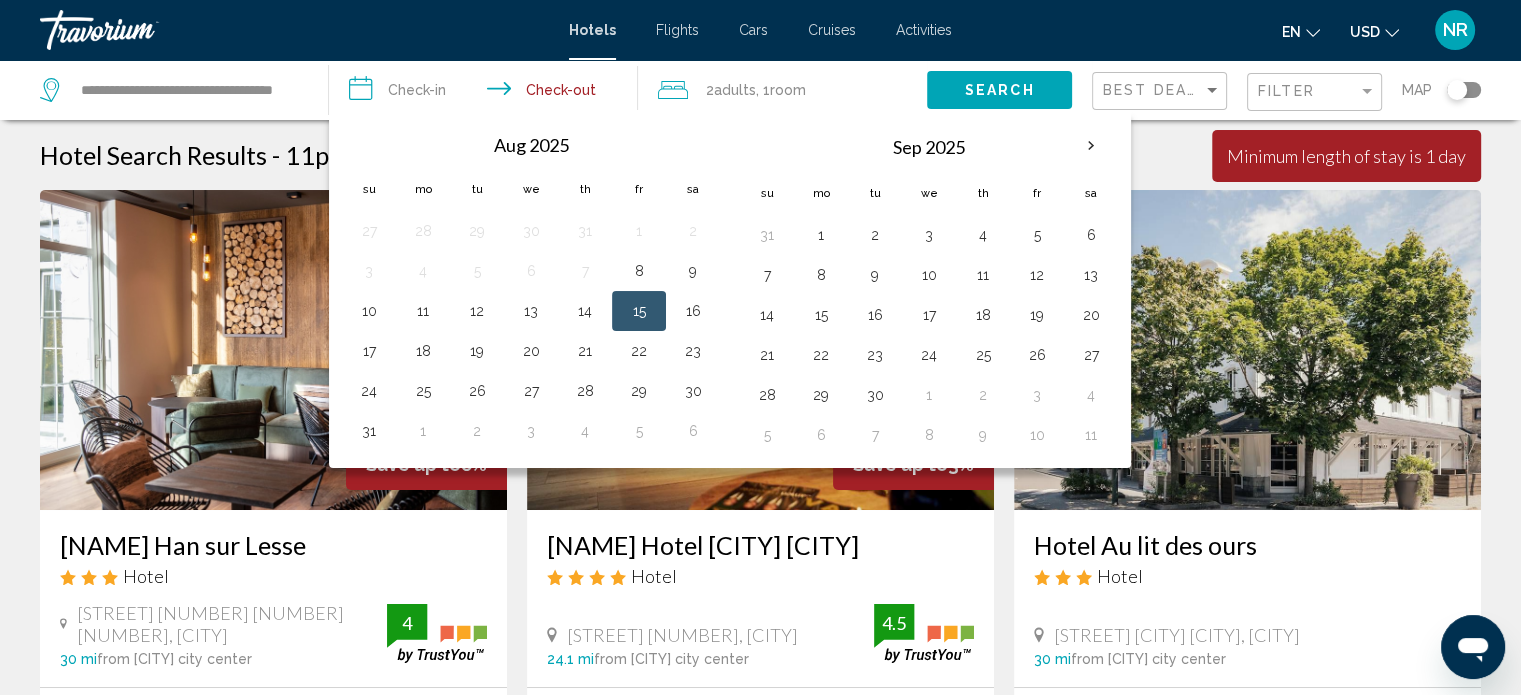 click on "15" at bounding box center [639, 311] 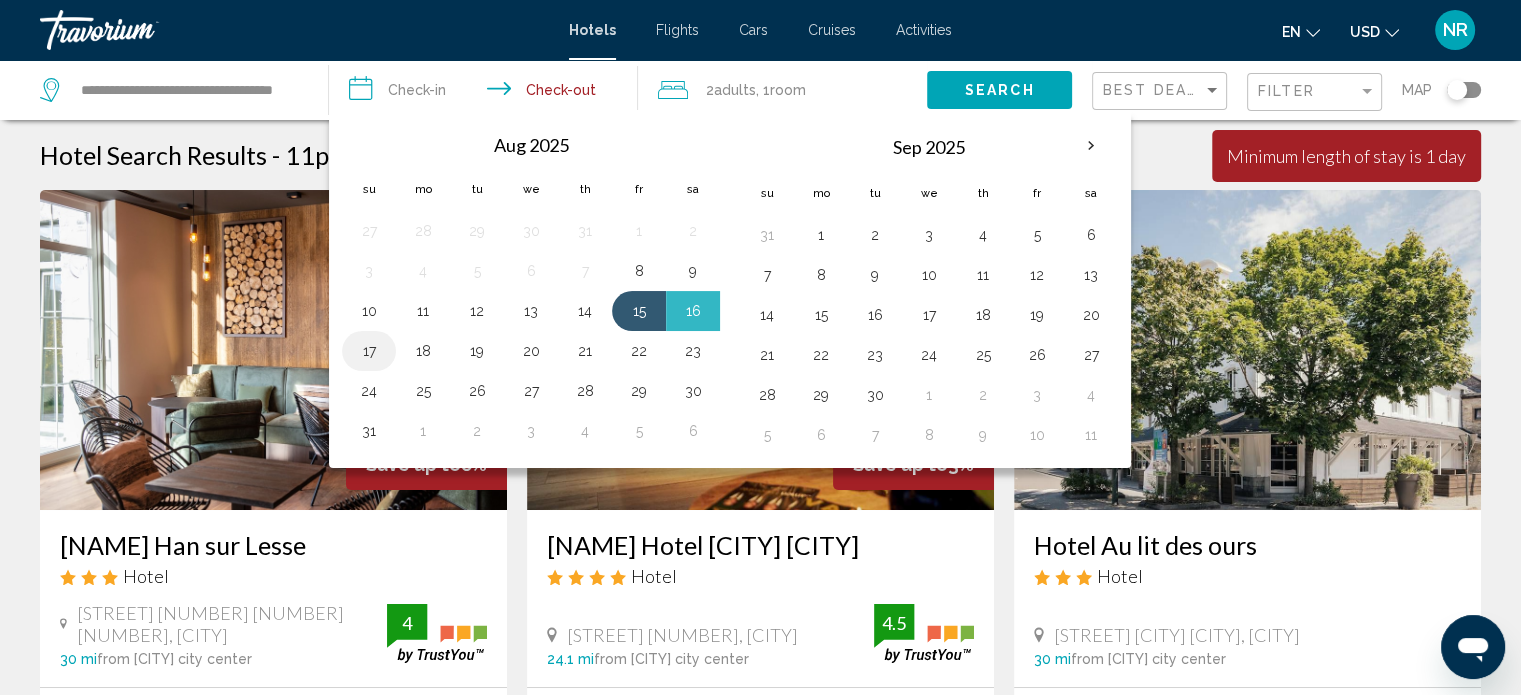 click on "17" at bounding box center [369, 351] 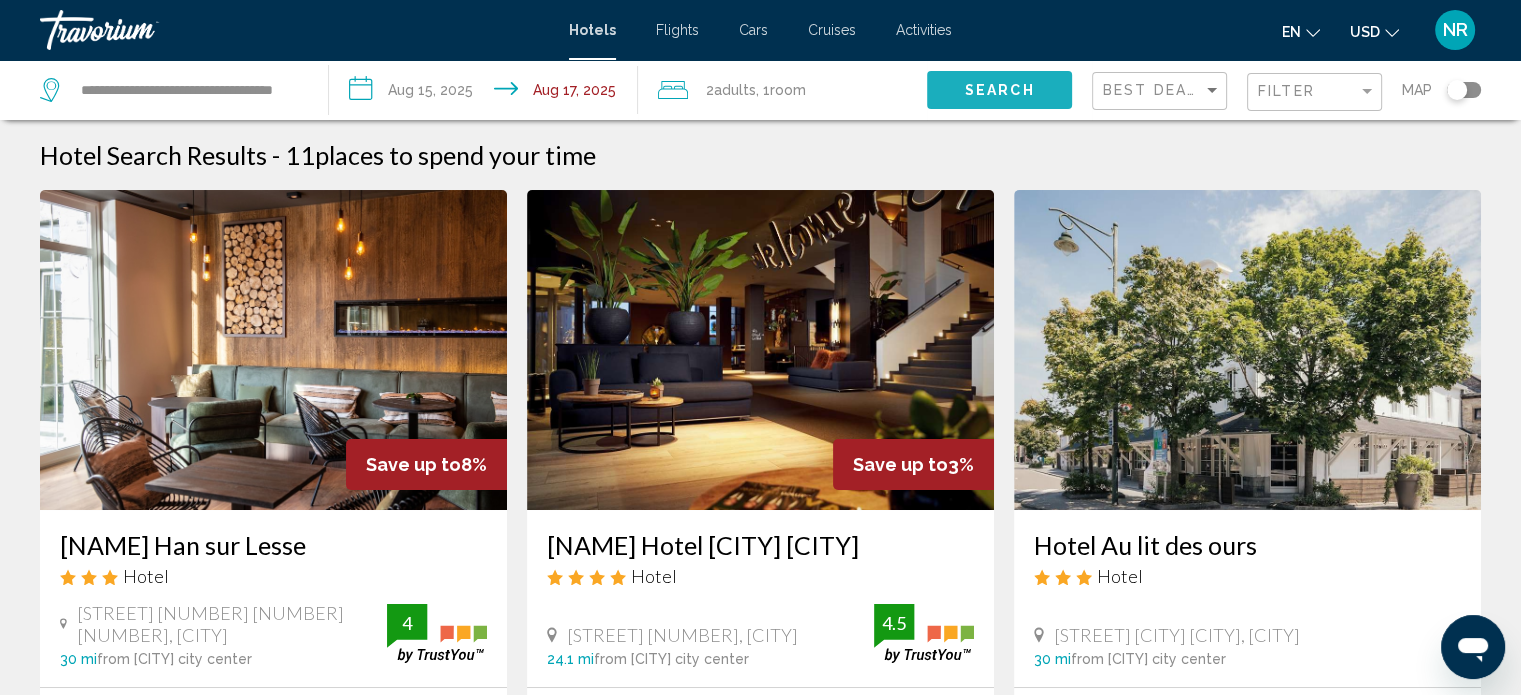 click on "Search" 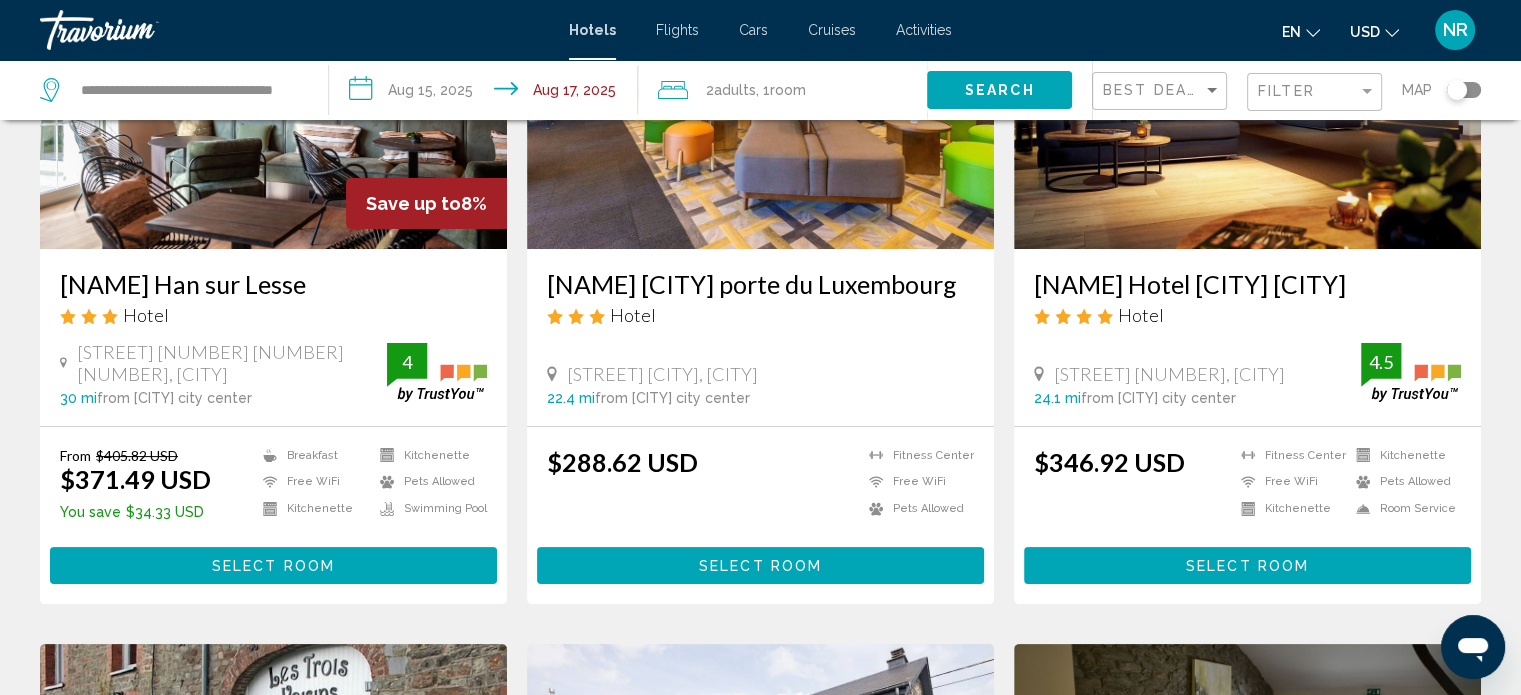 scroll, scrollTop: 265, scrollLeft: 0, axis: vertical 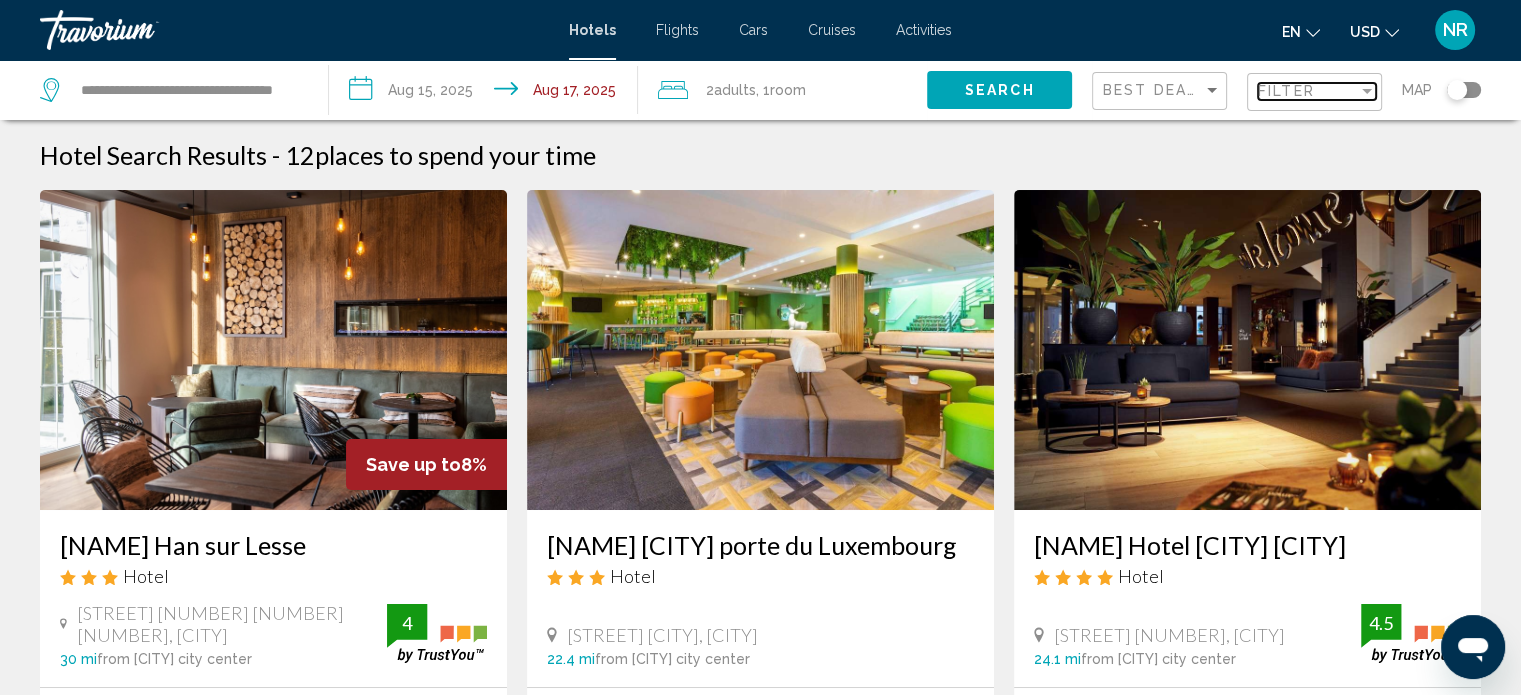 click at bounding box center [1367, 91] 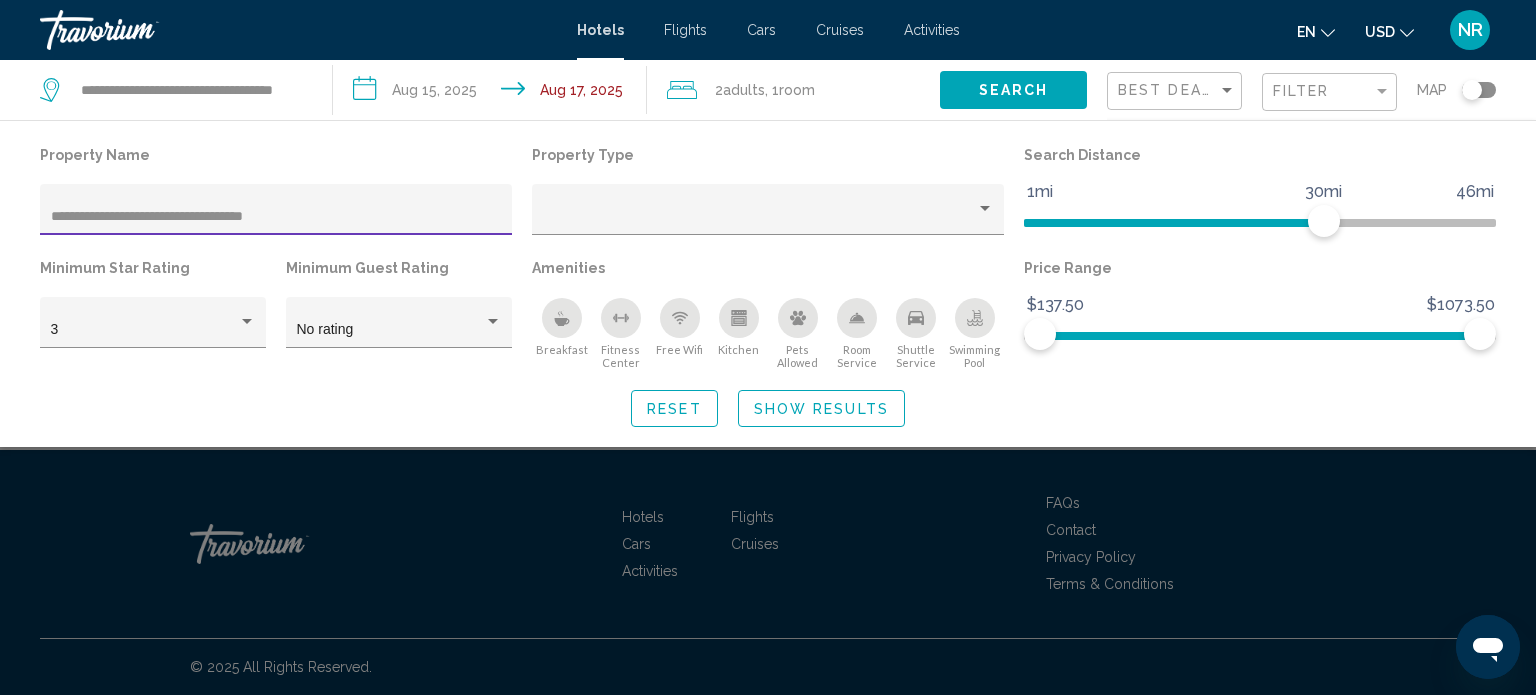 type on "**********" 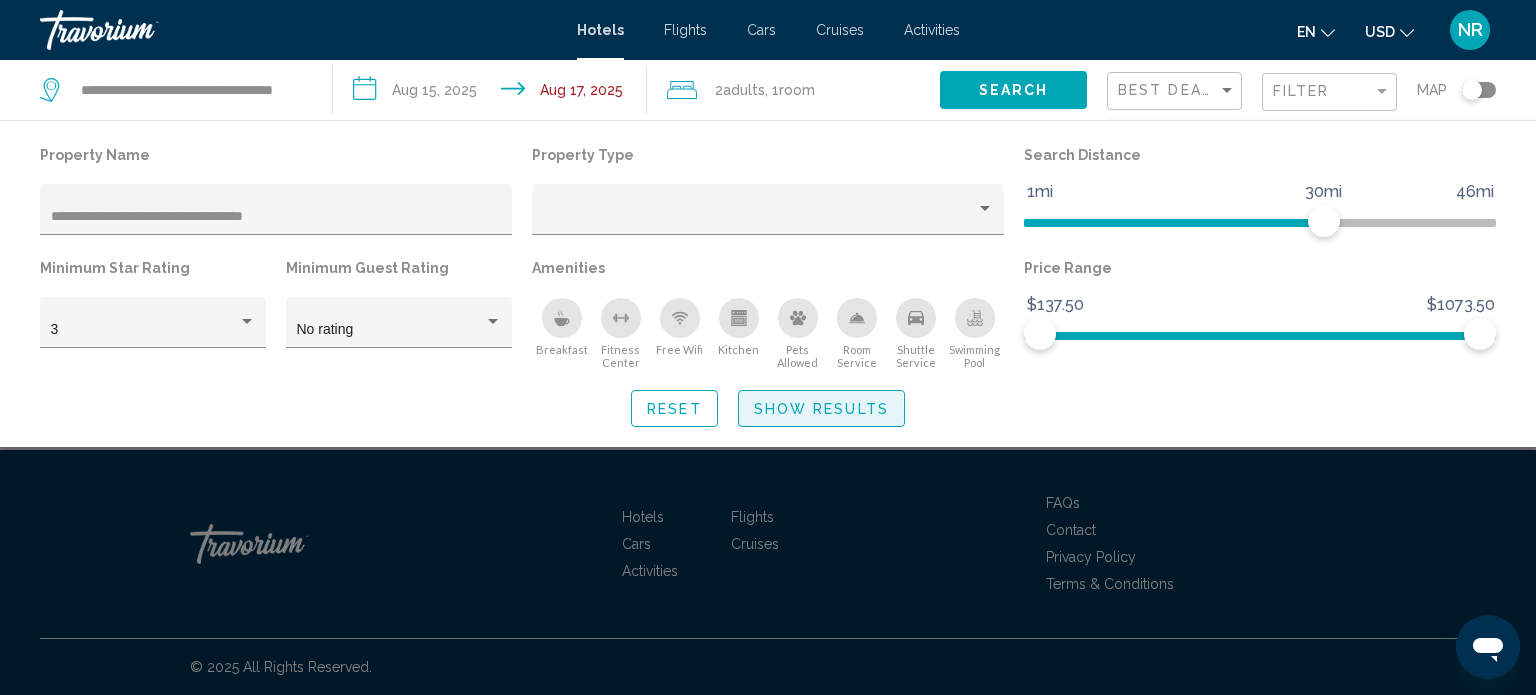 click on "Show Results" 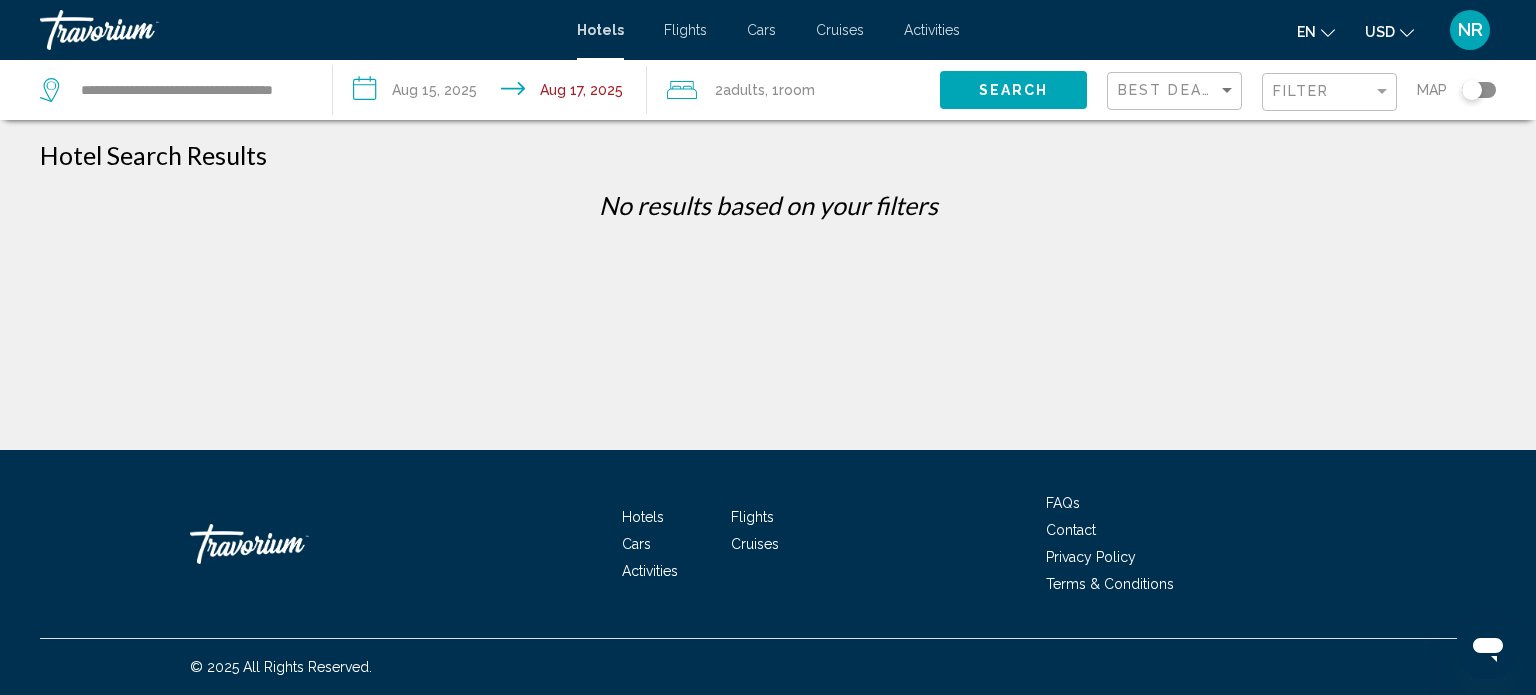 click on "Filter" 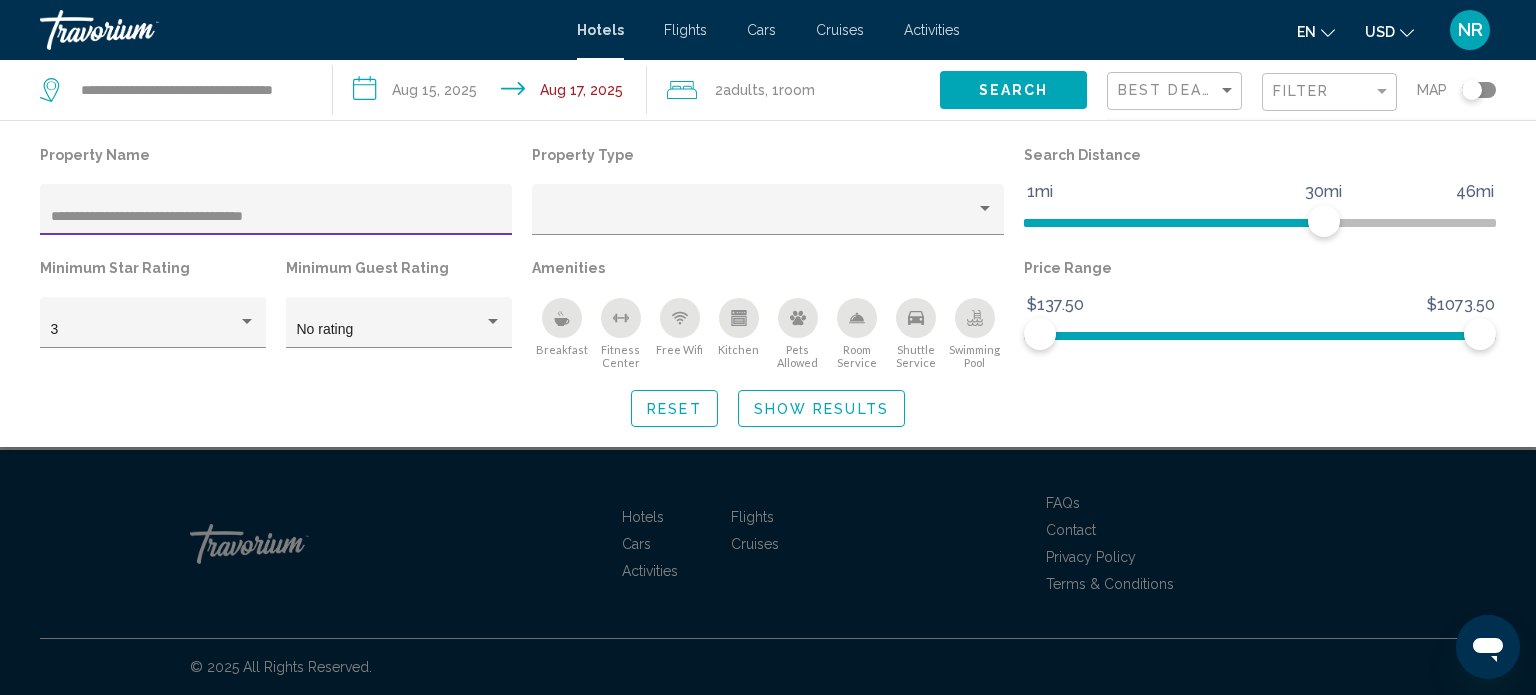 click on "**********" at bounding box center (276, 217) 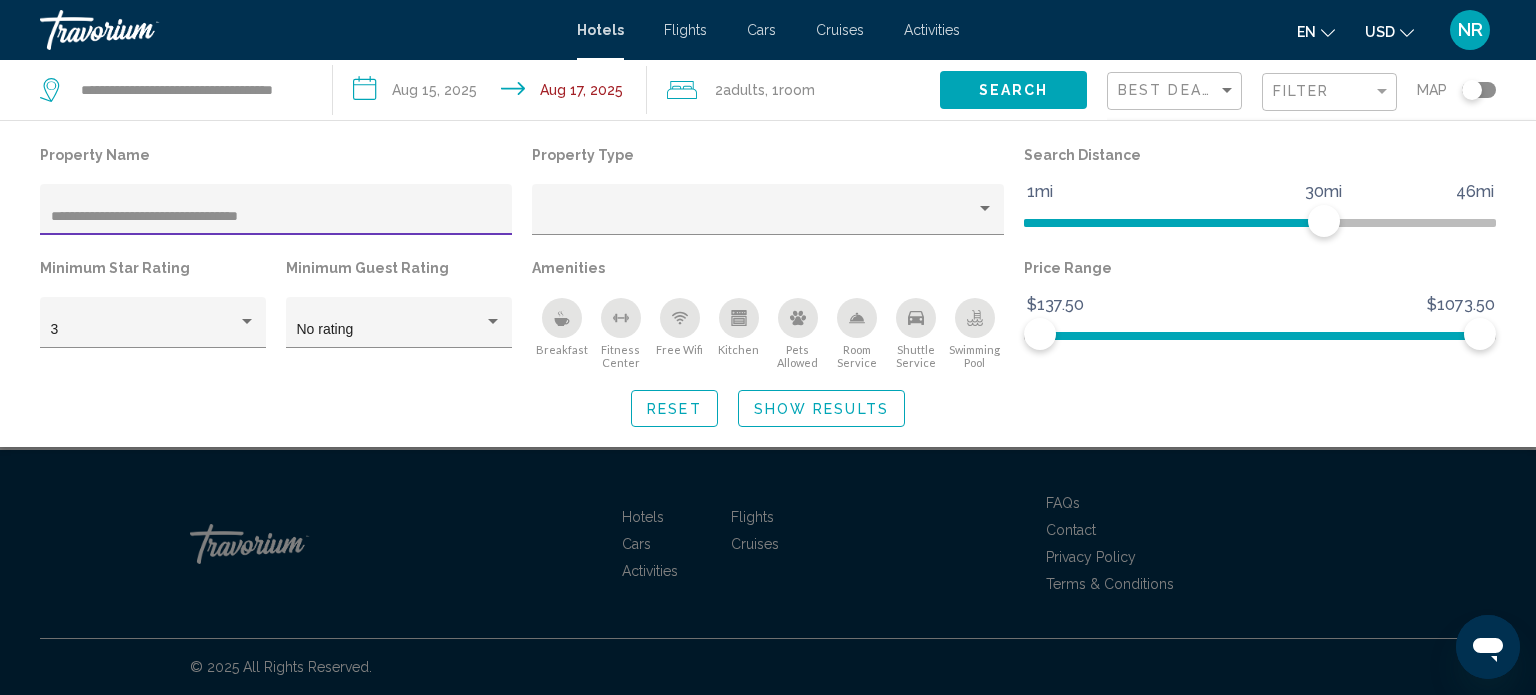 type on "**********" 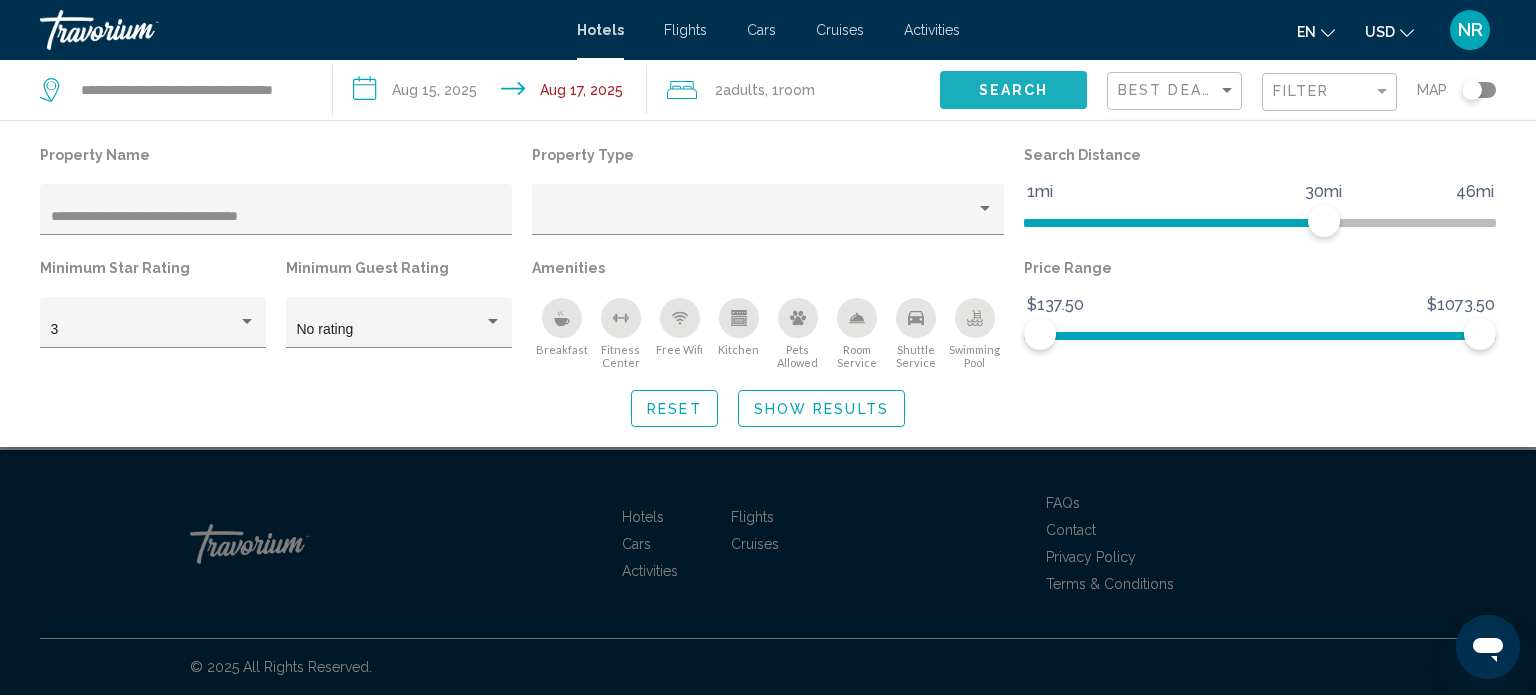 click on "Search" 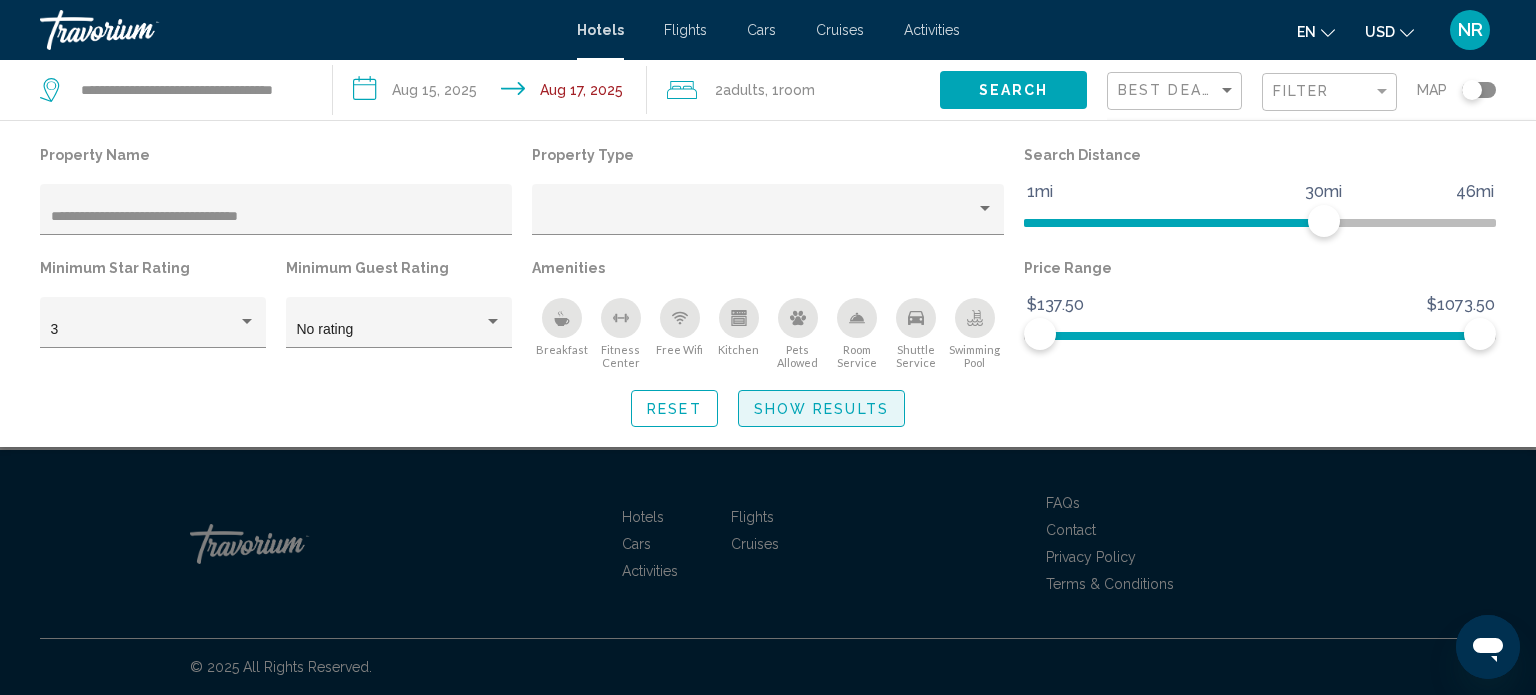 click on "Show Results" 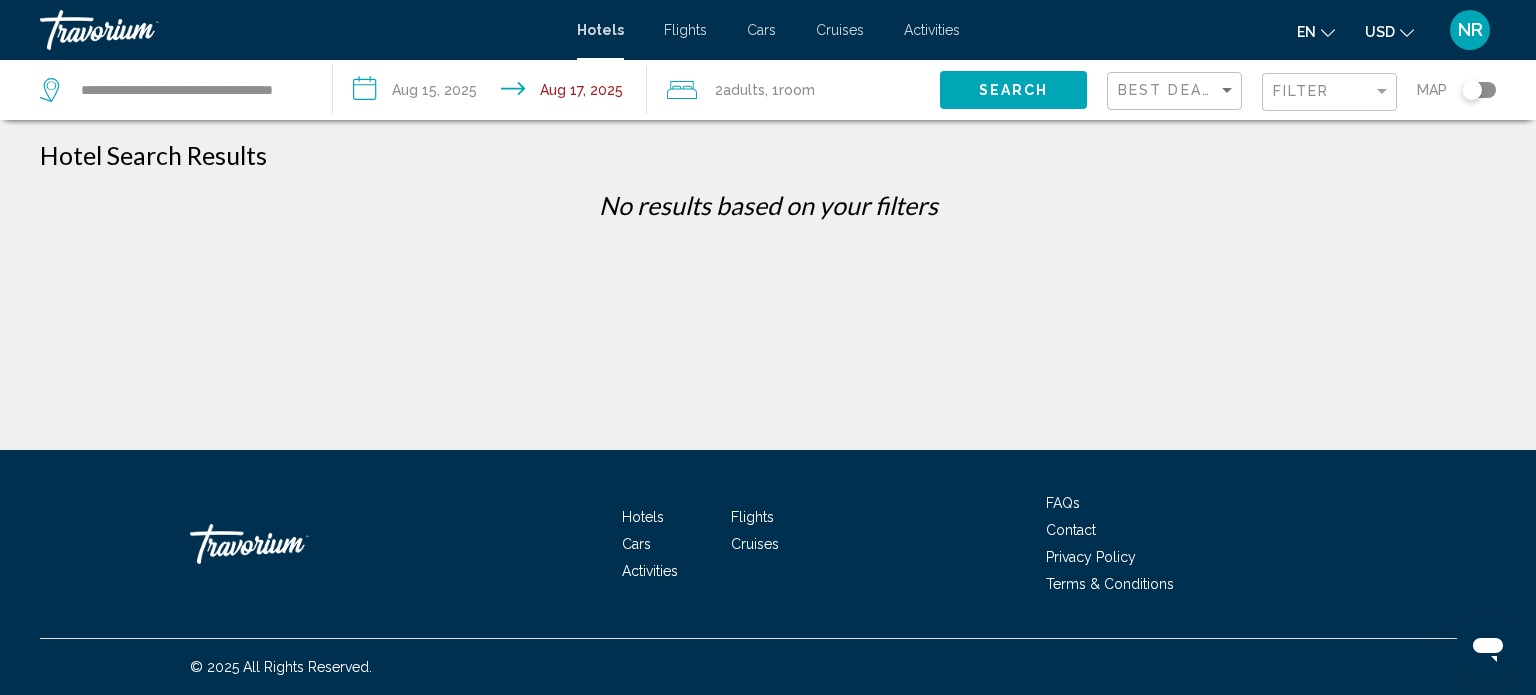 click on "Search" 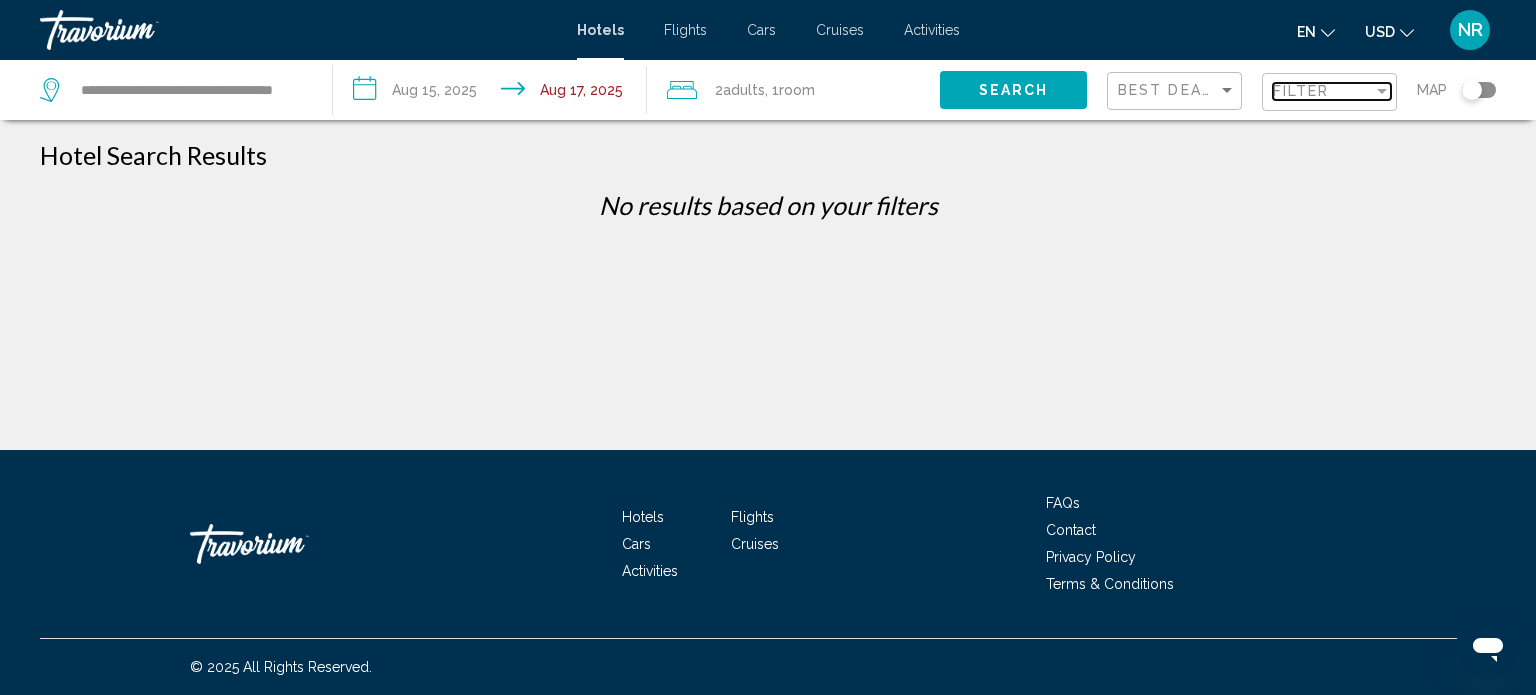 click on "Filter" at bounding box center (1301, 91) 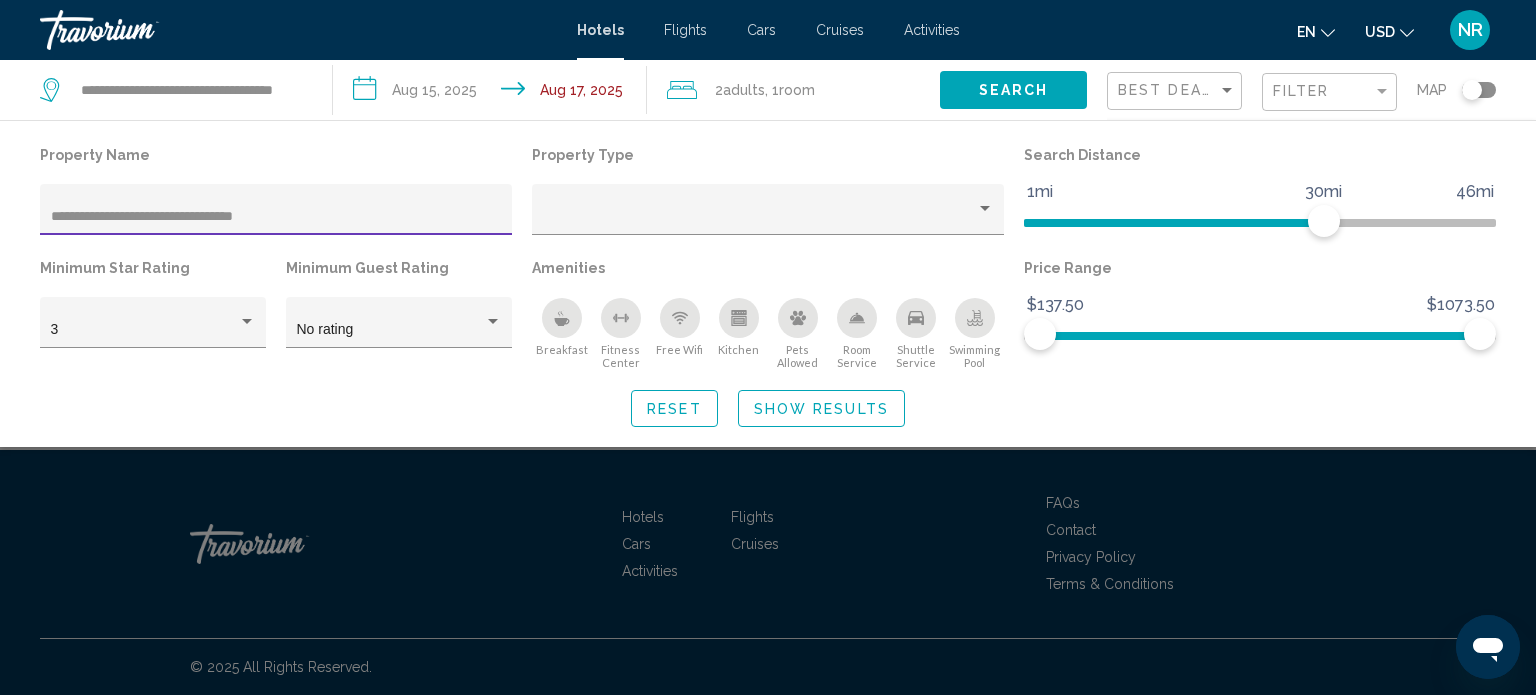 click on "**********" at bounding box center (276, 217) 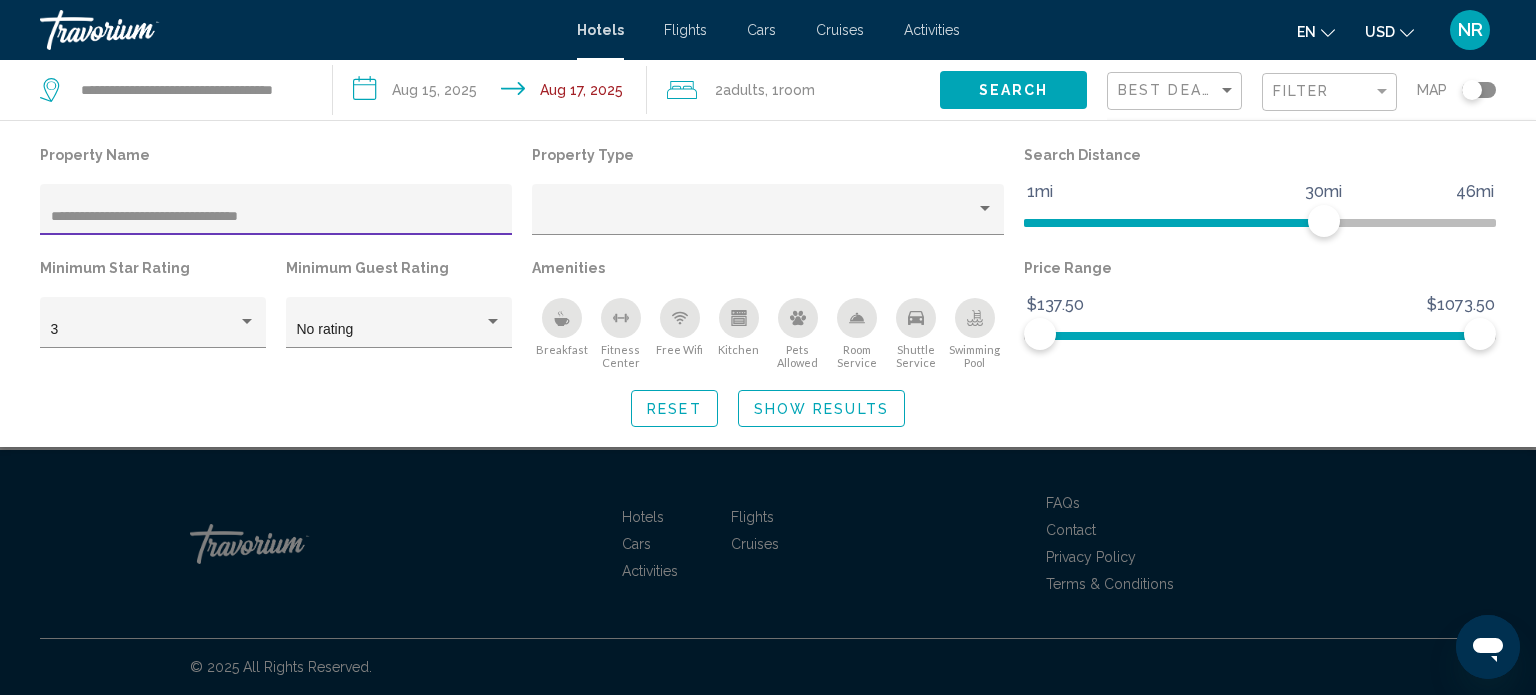 type on "**********" 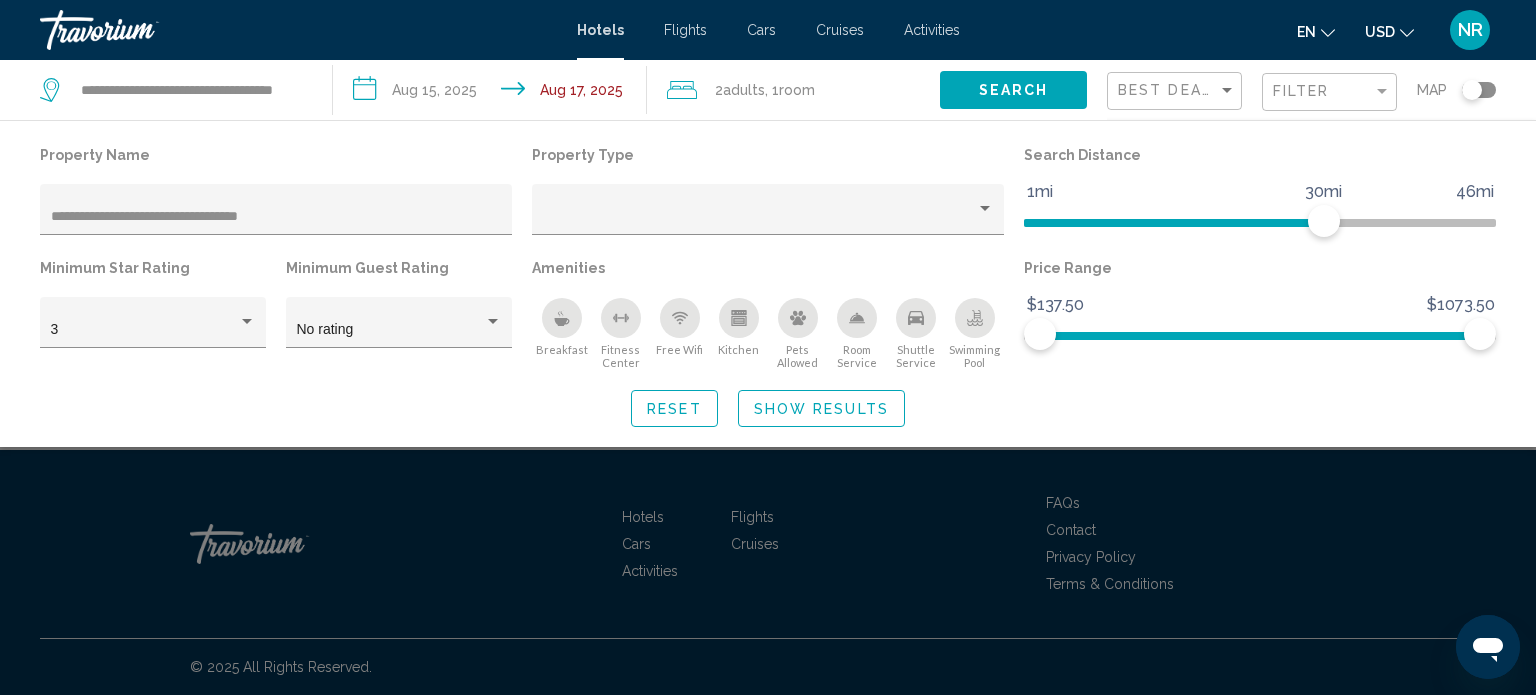 click 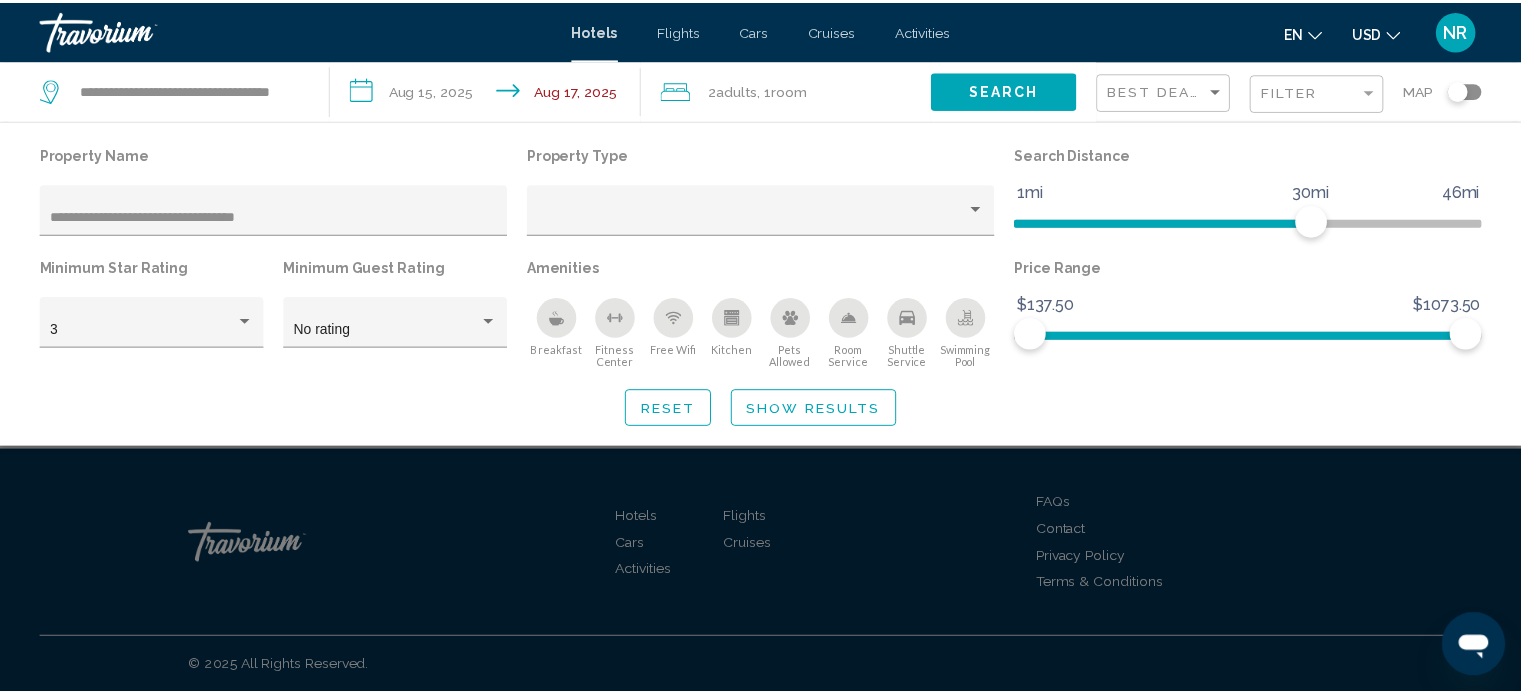 scroll, scrollTop: 120, scrollLeft: 0, axis: vertical 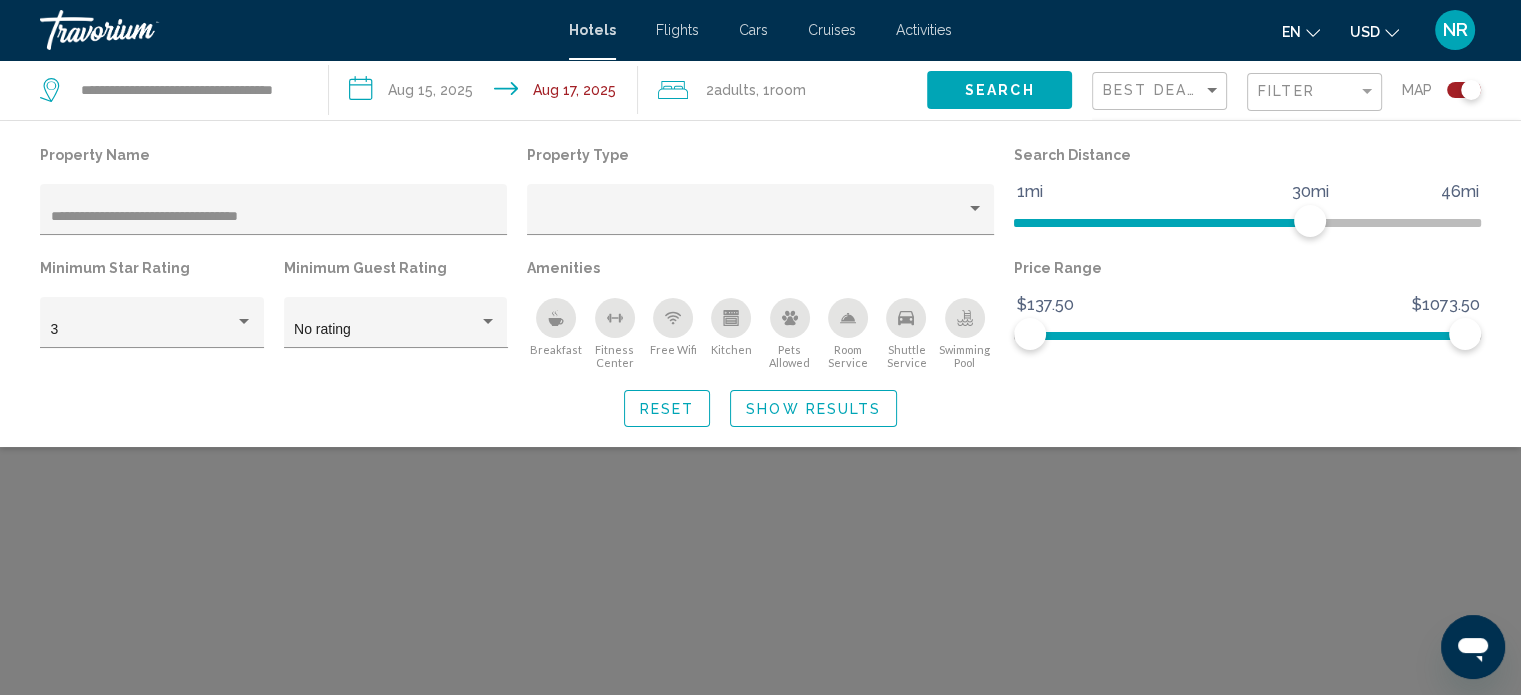 click 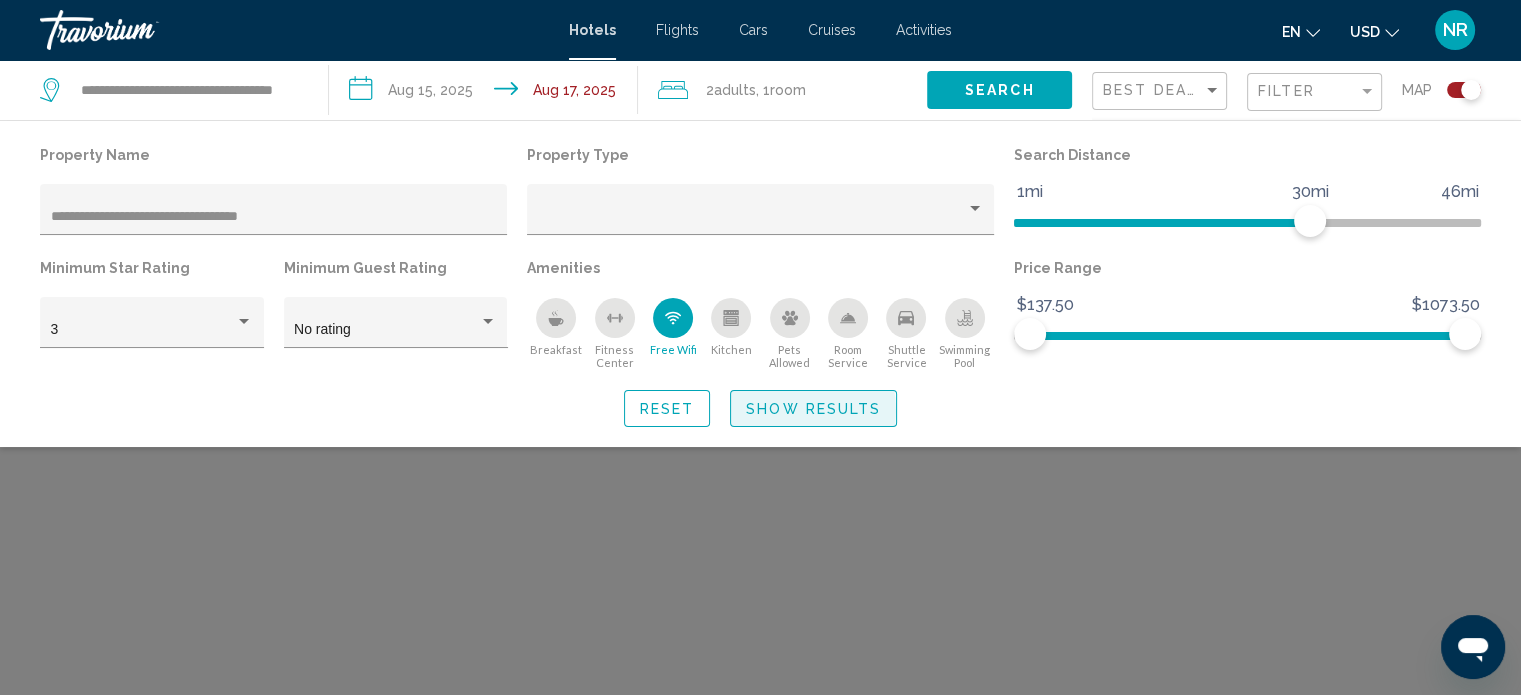 click on "Show Results" 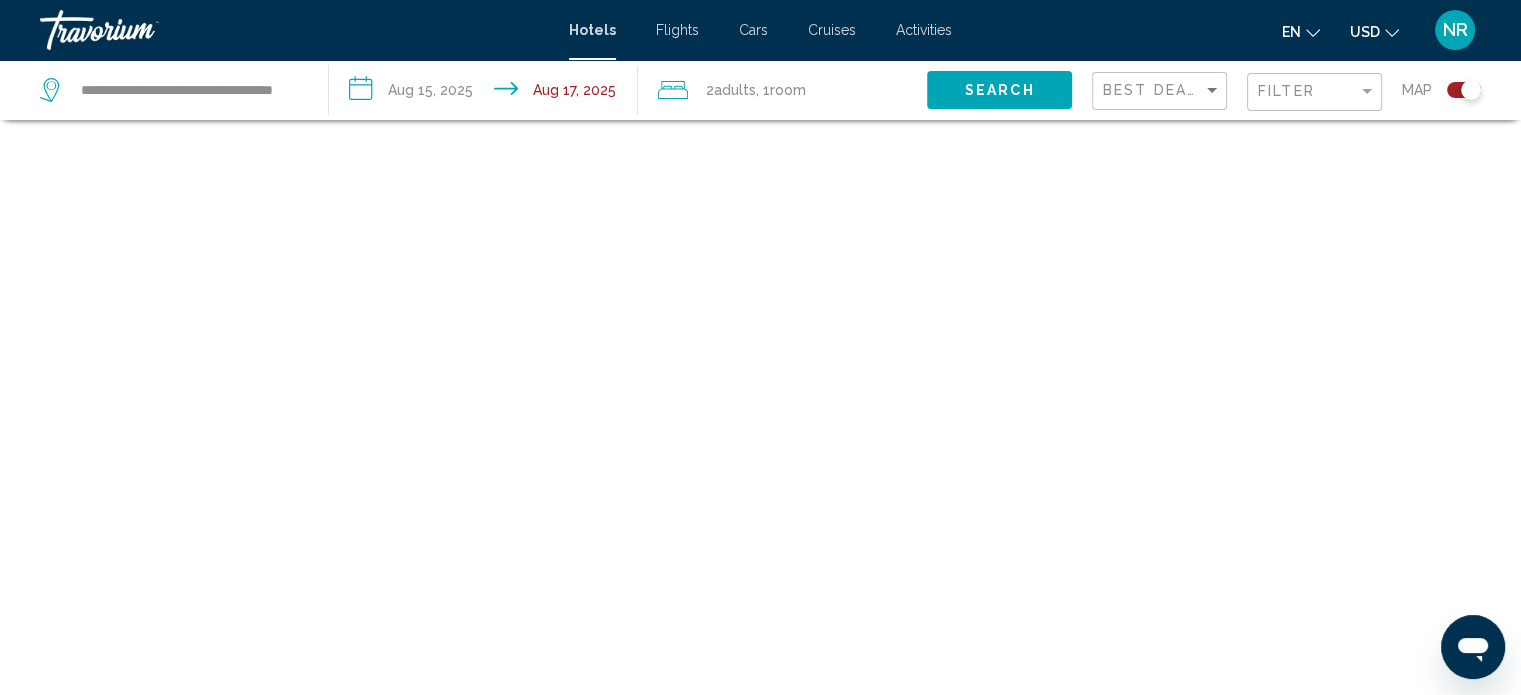 click on "Search" 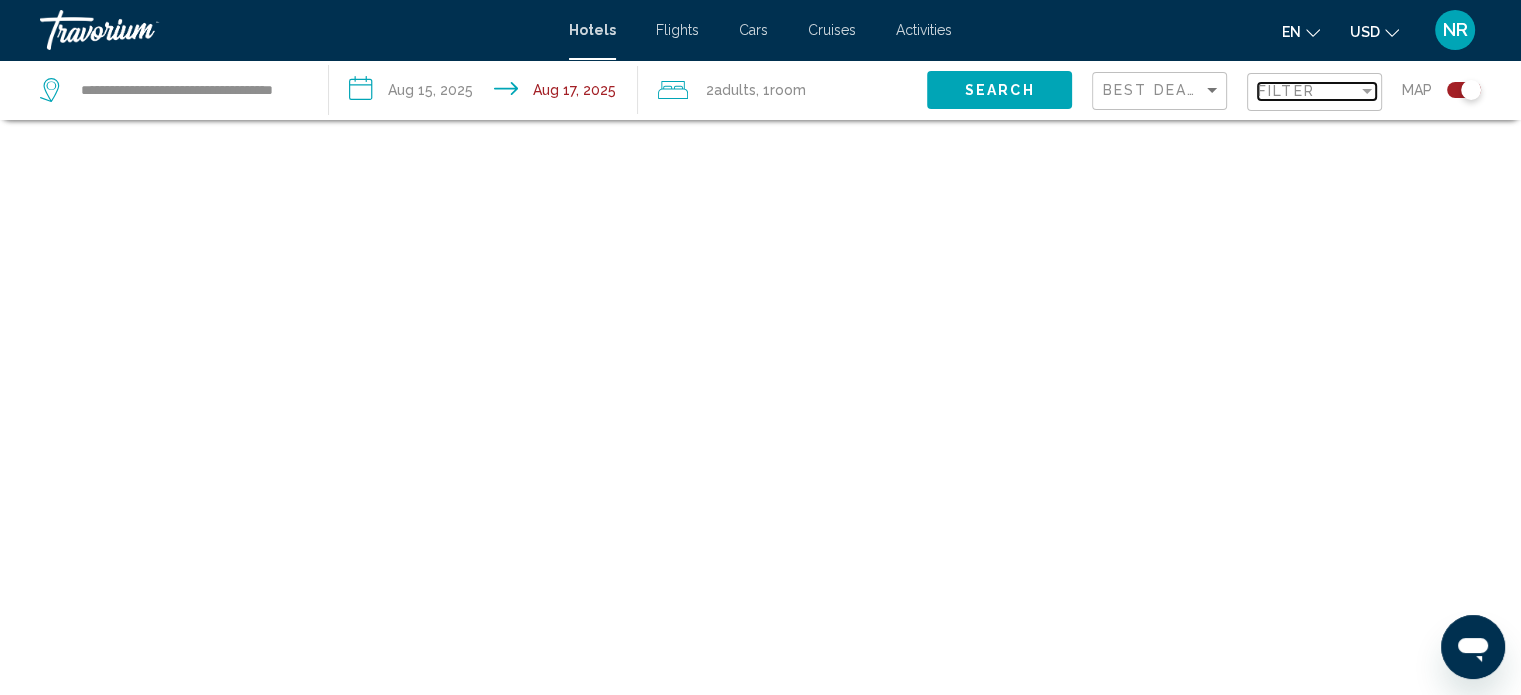 click at bounding box center [1367, 91] 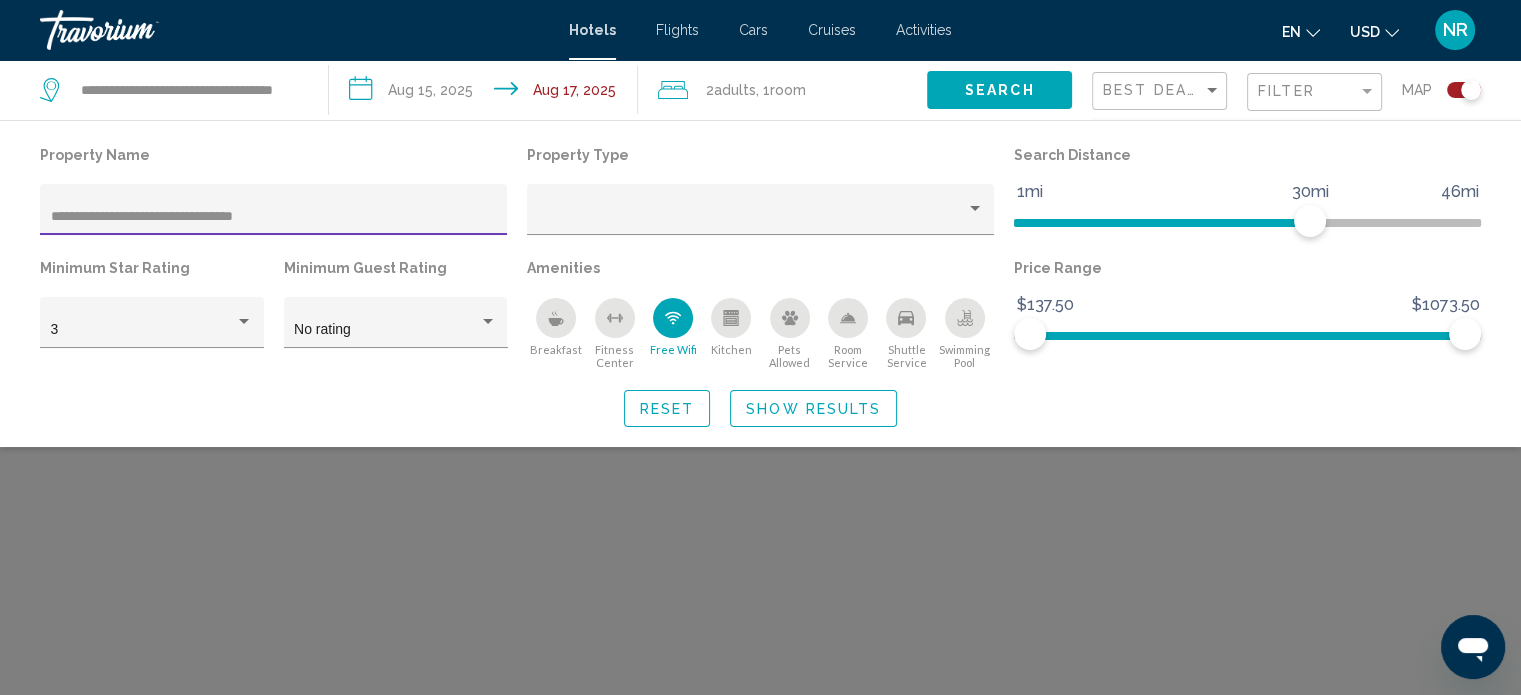 click on "**********" at bounding box center (274, 217) 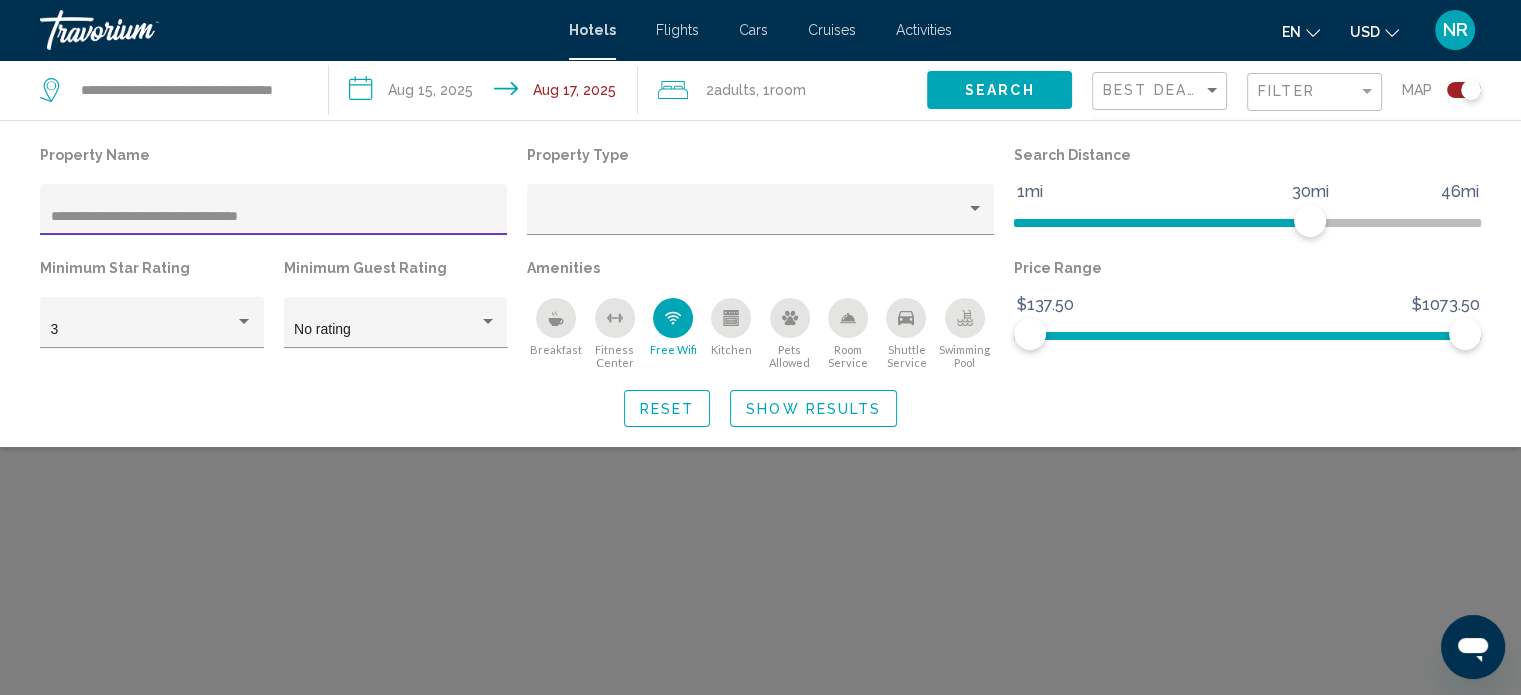 type on "**********" 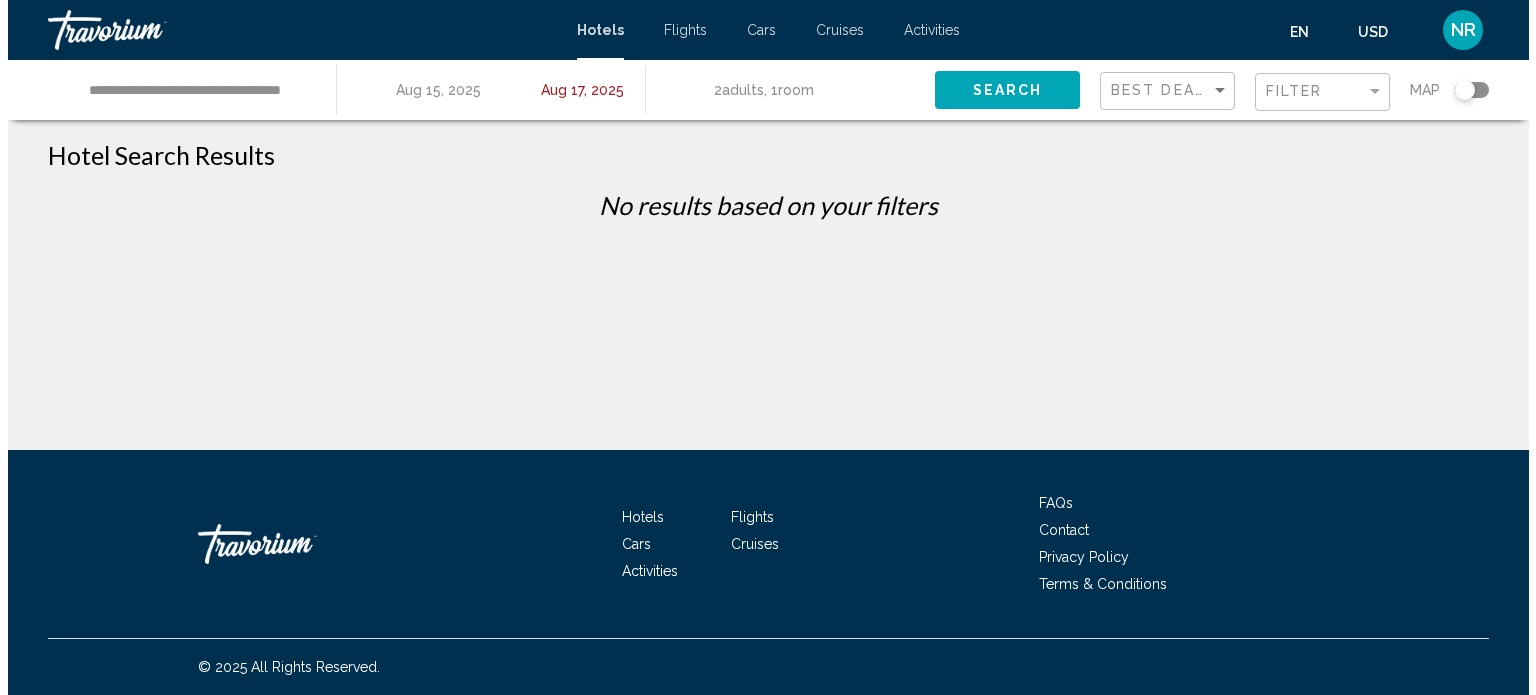 scroll, scrollTop: 0, scrollLeft: 0, axis: both 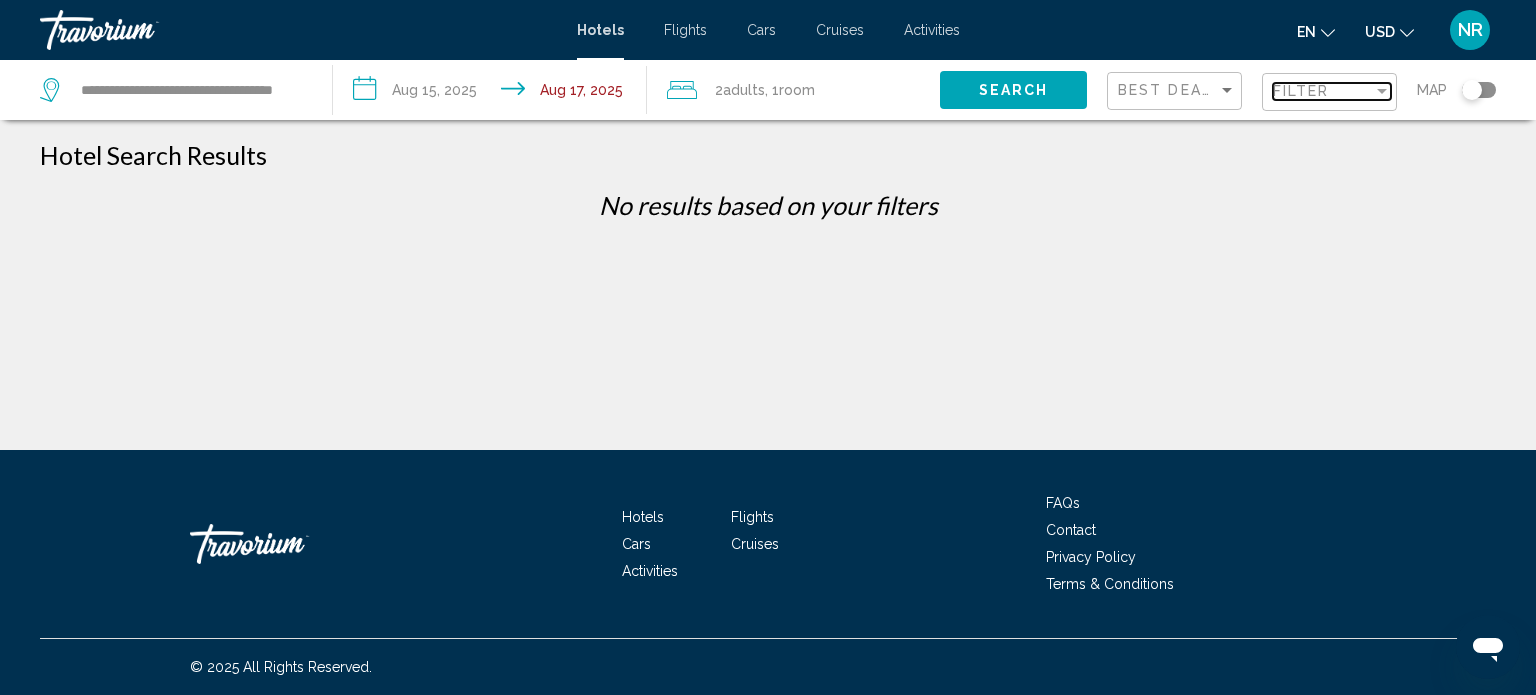 click at bounding box center [1382, 91] 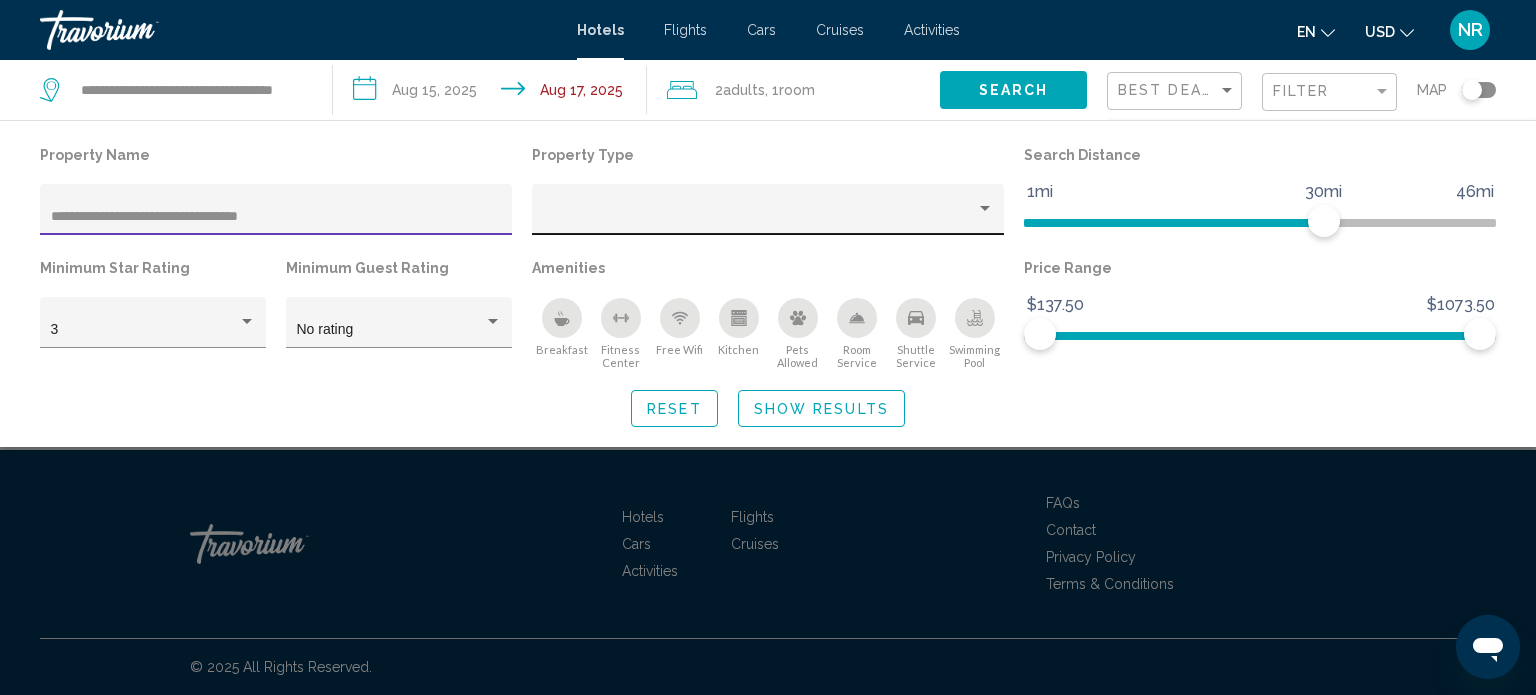click at bounding box center (985, 208) 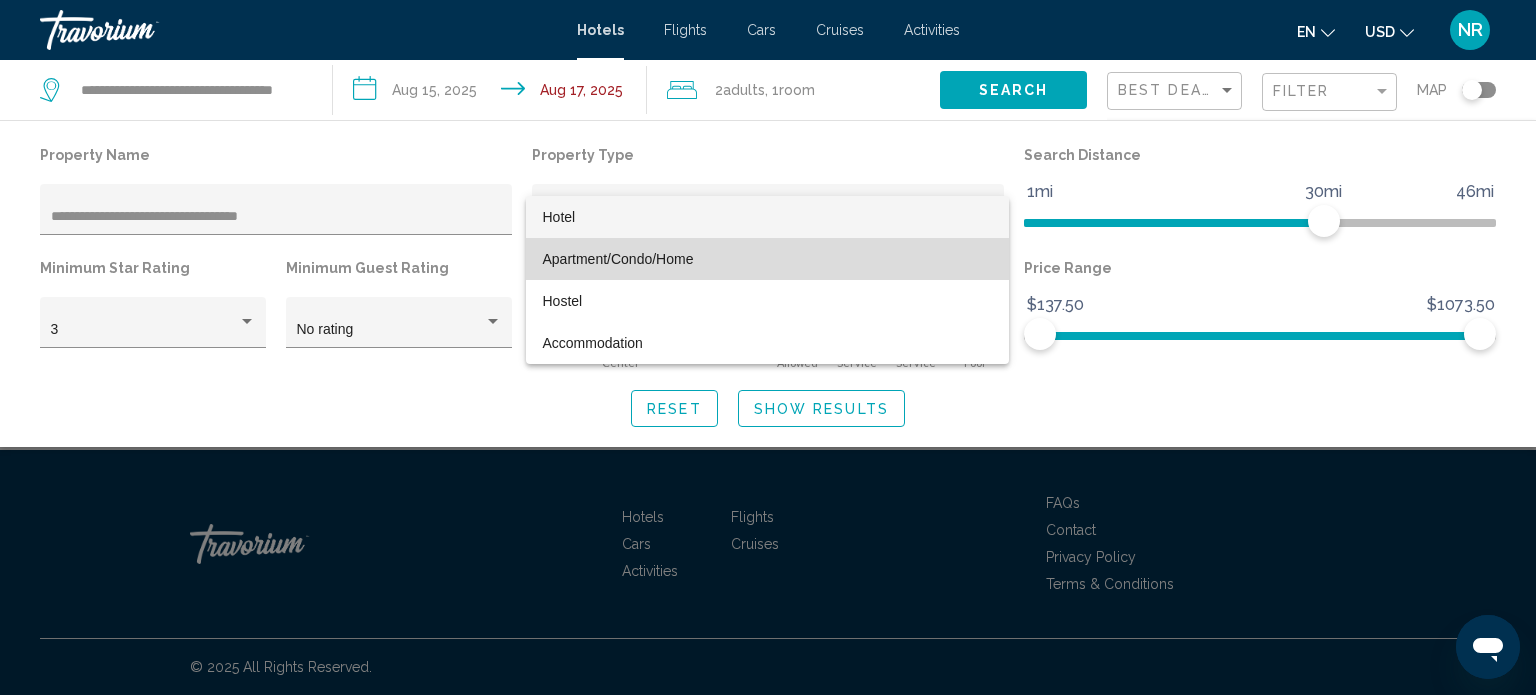 click on "Apartment/Condo/Home" at bounding box center [617, 259] 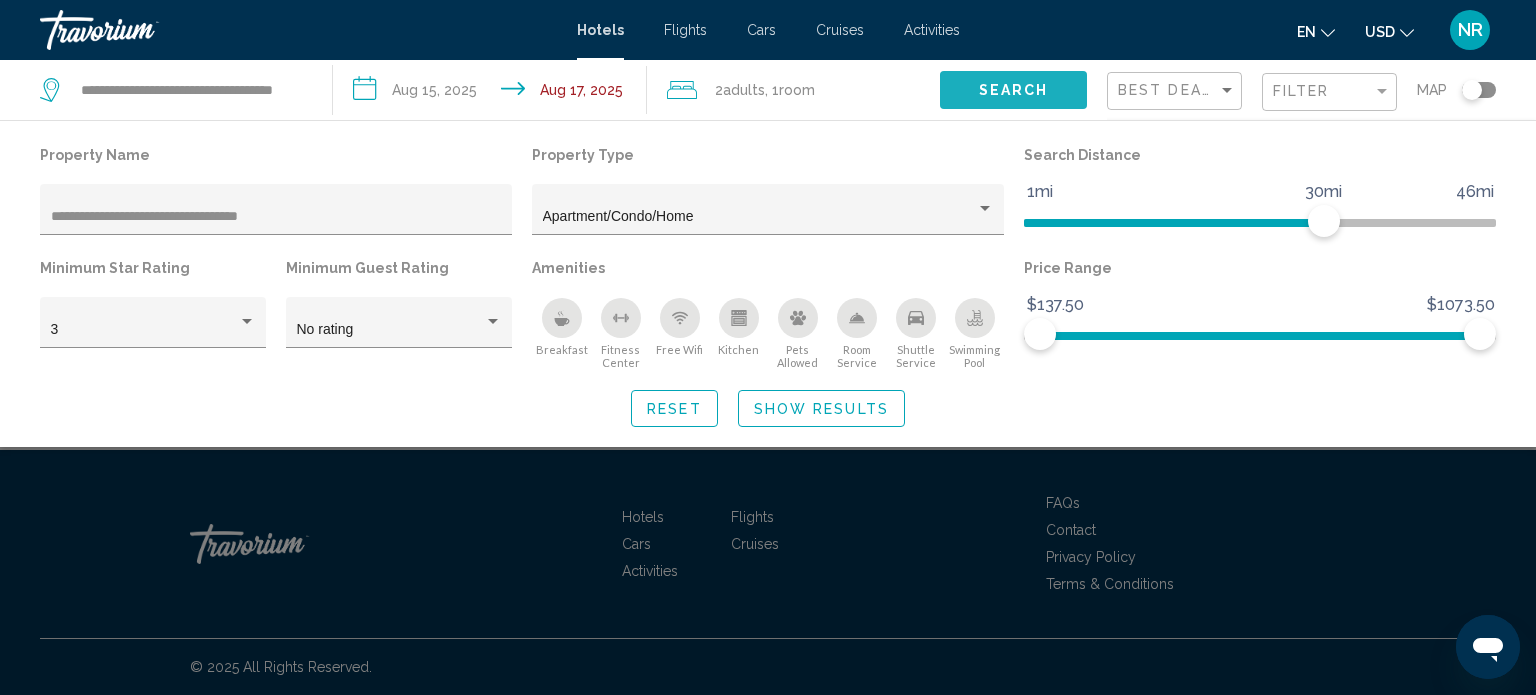 click on "Search" 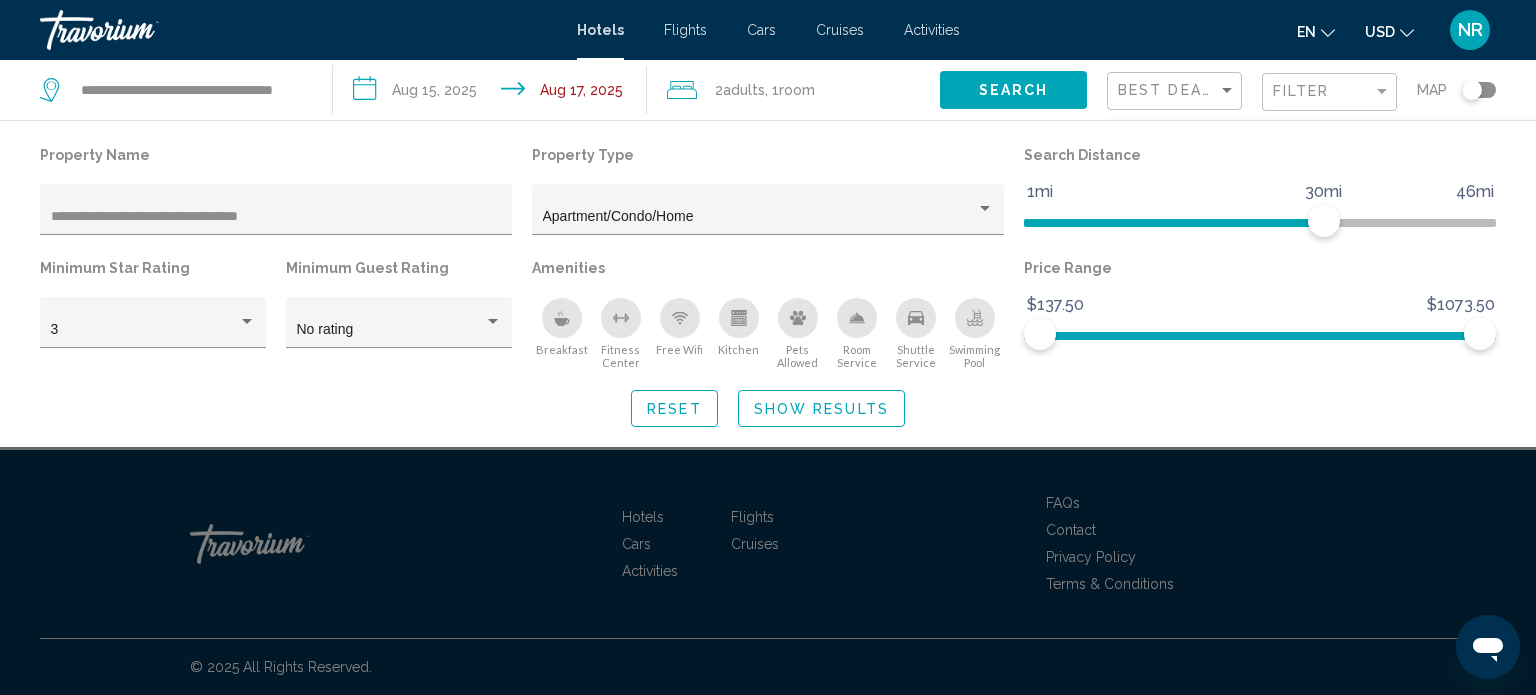 click on "Search" 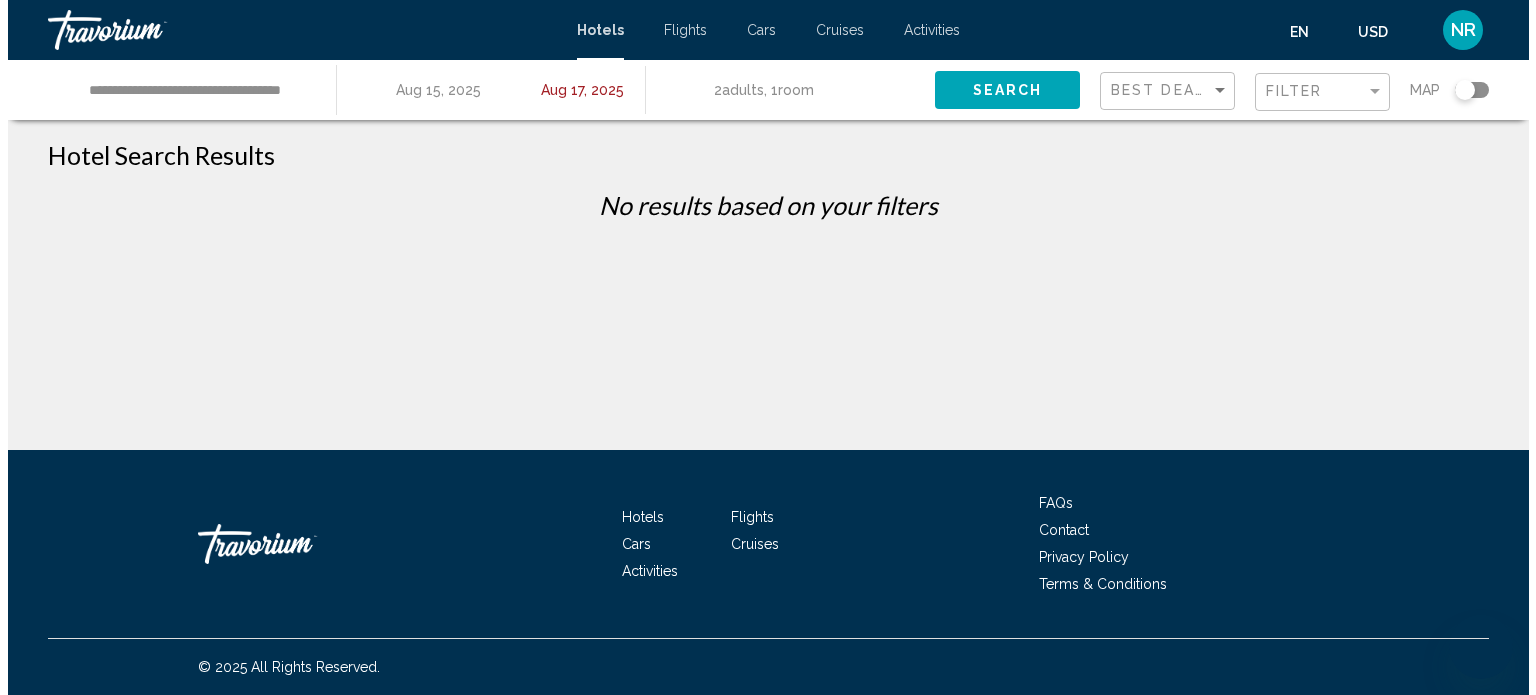scroll, scrollTop: 0, scrollLeft: 0, axis: both 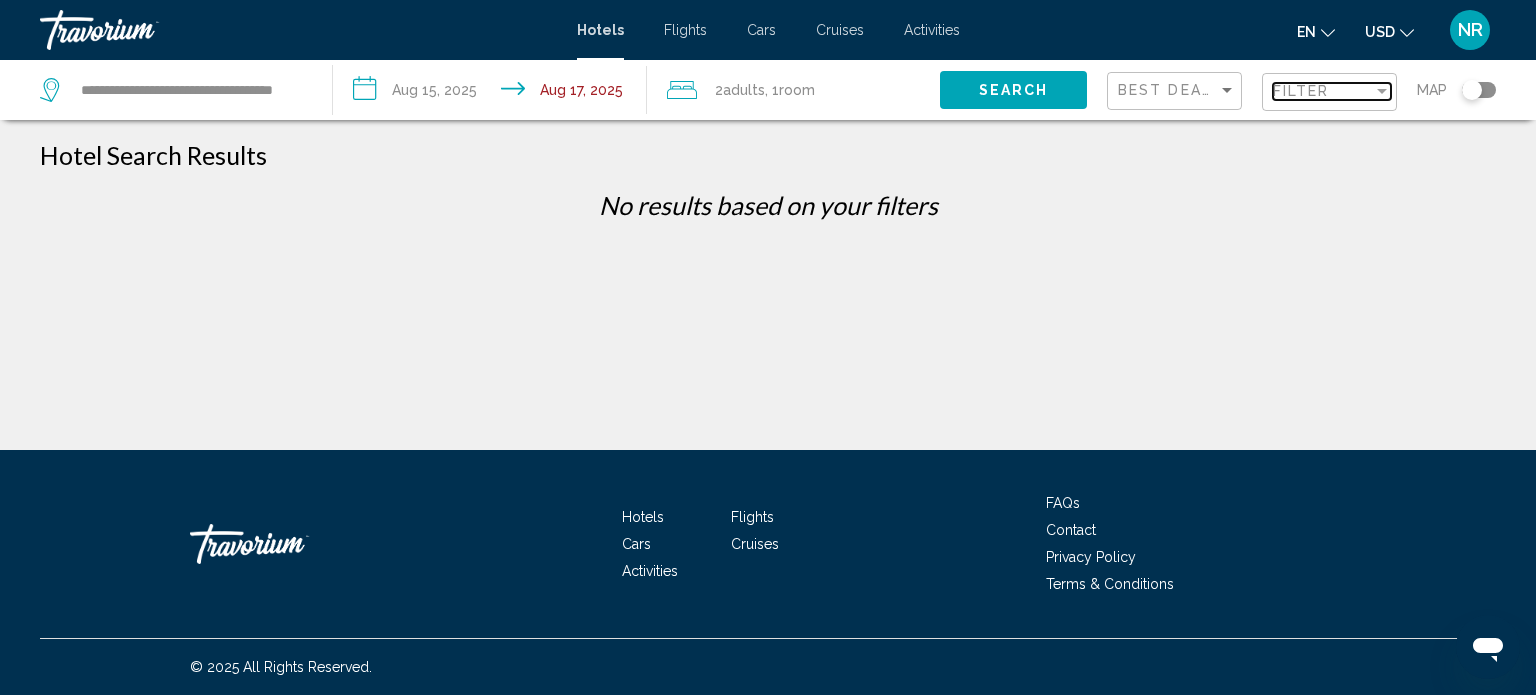click at bounding box center [1382, 91] 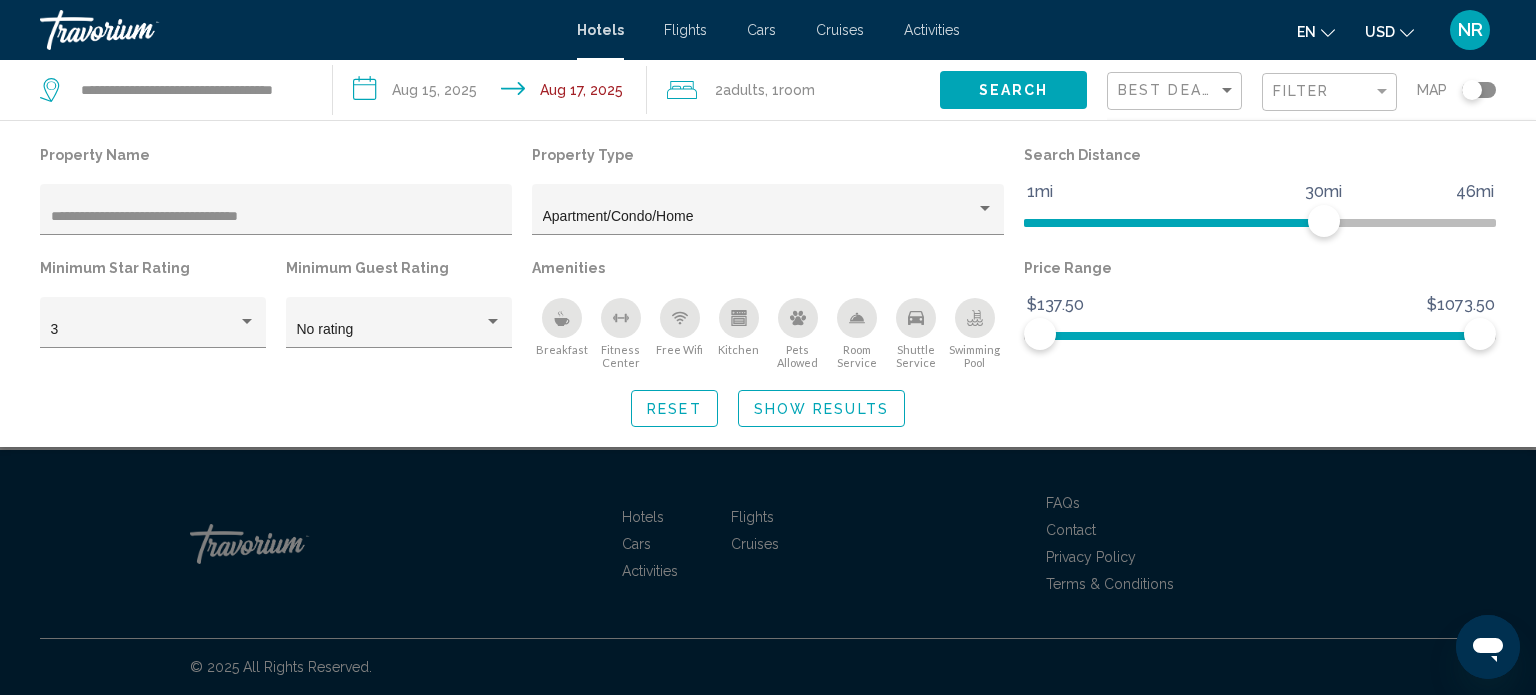 click on "**********" 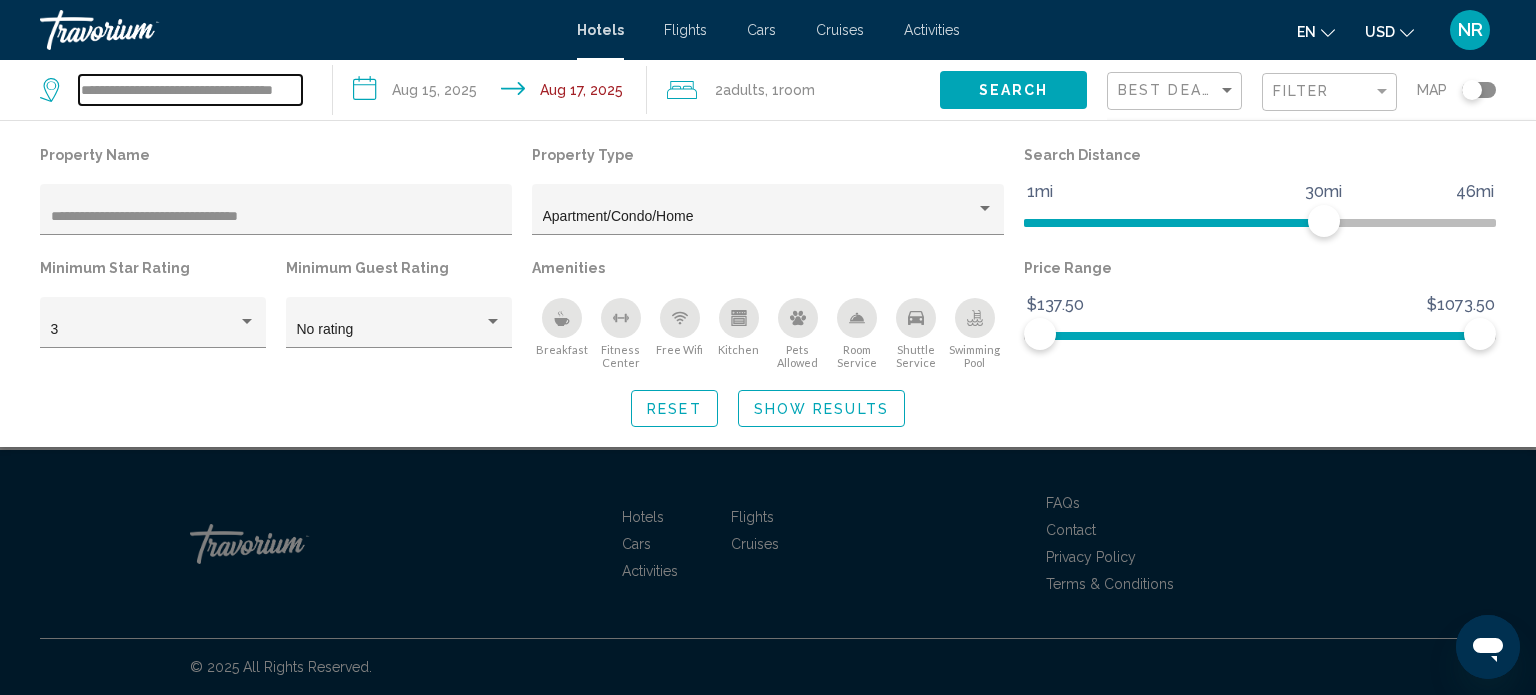 click on "**********" at bounding box center (190, 90) 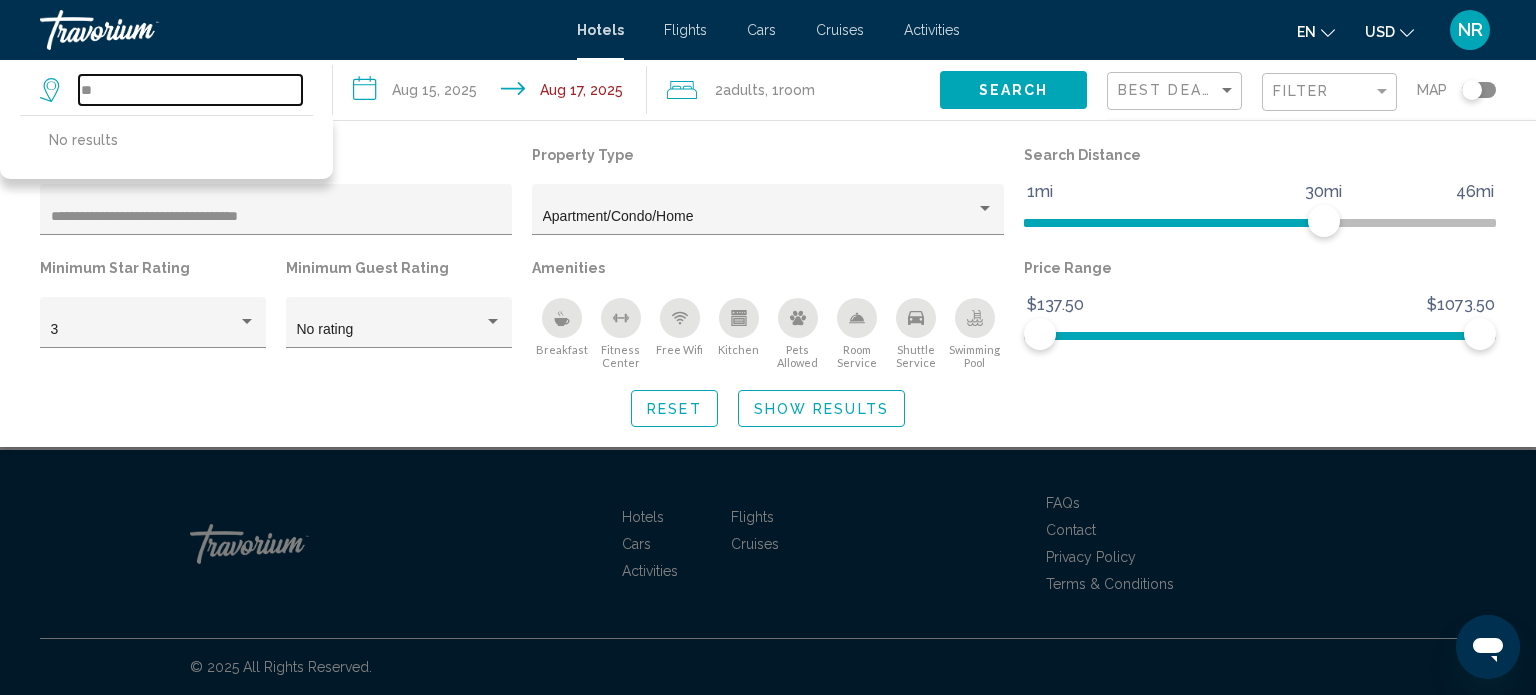 type on "*" 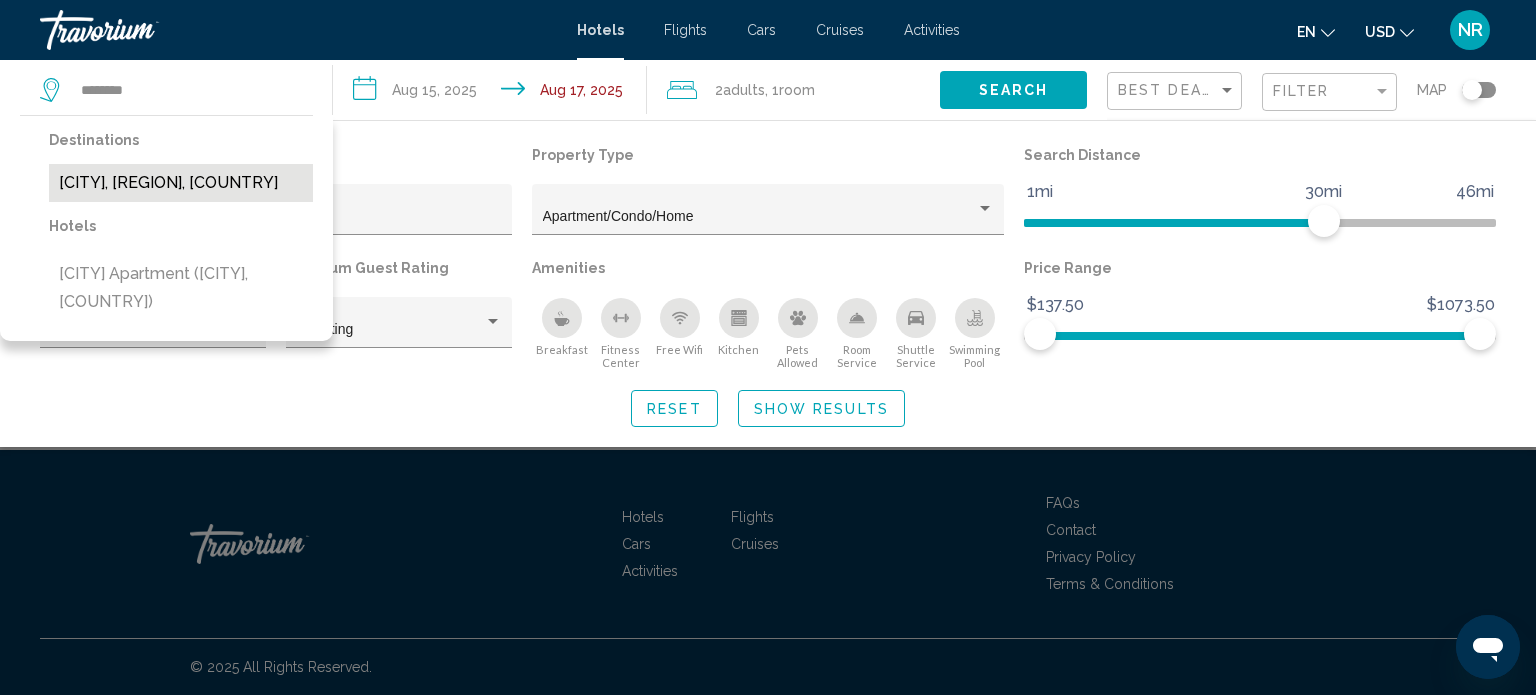 click on "Bouillon, Belgian Ardennes, Belgium" at bounding box center (181, 183) 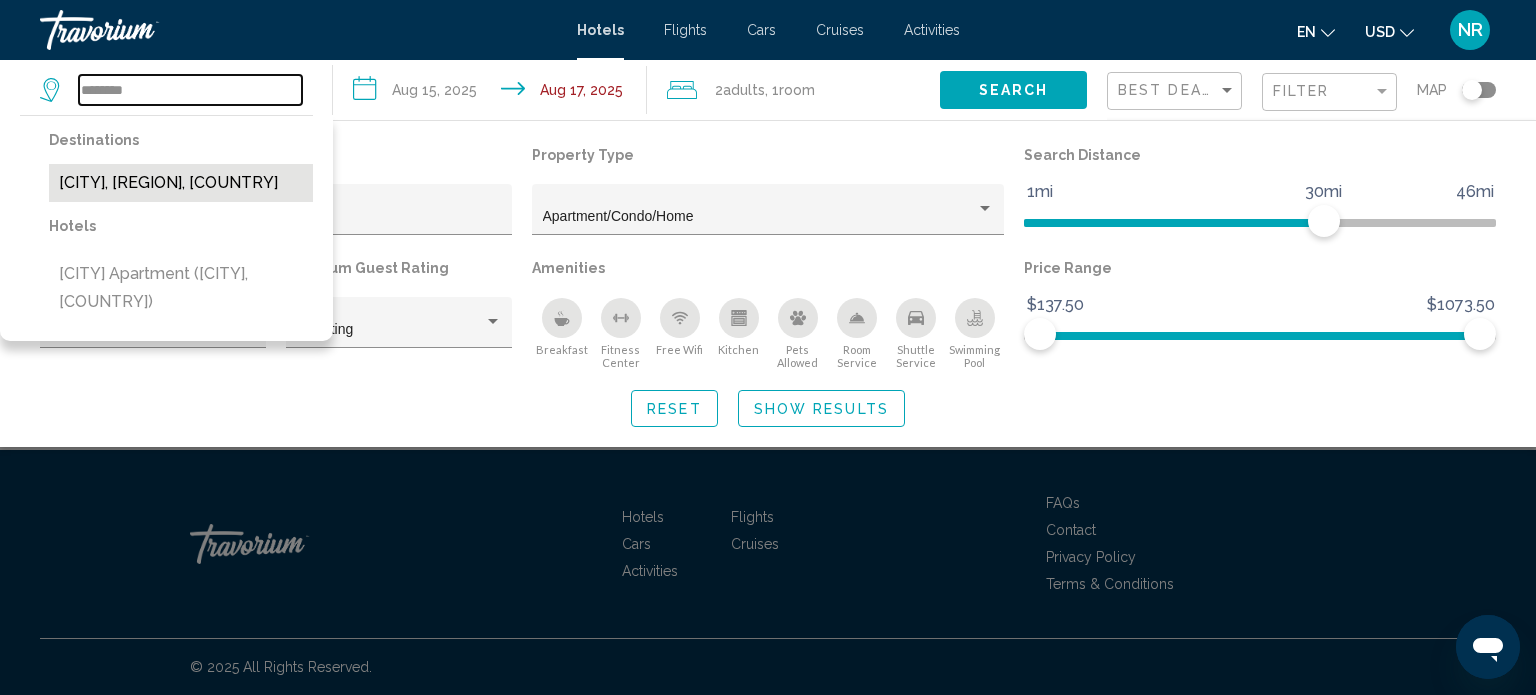 type on "**********" 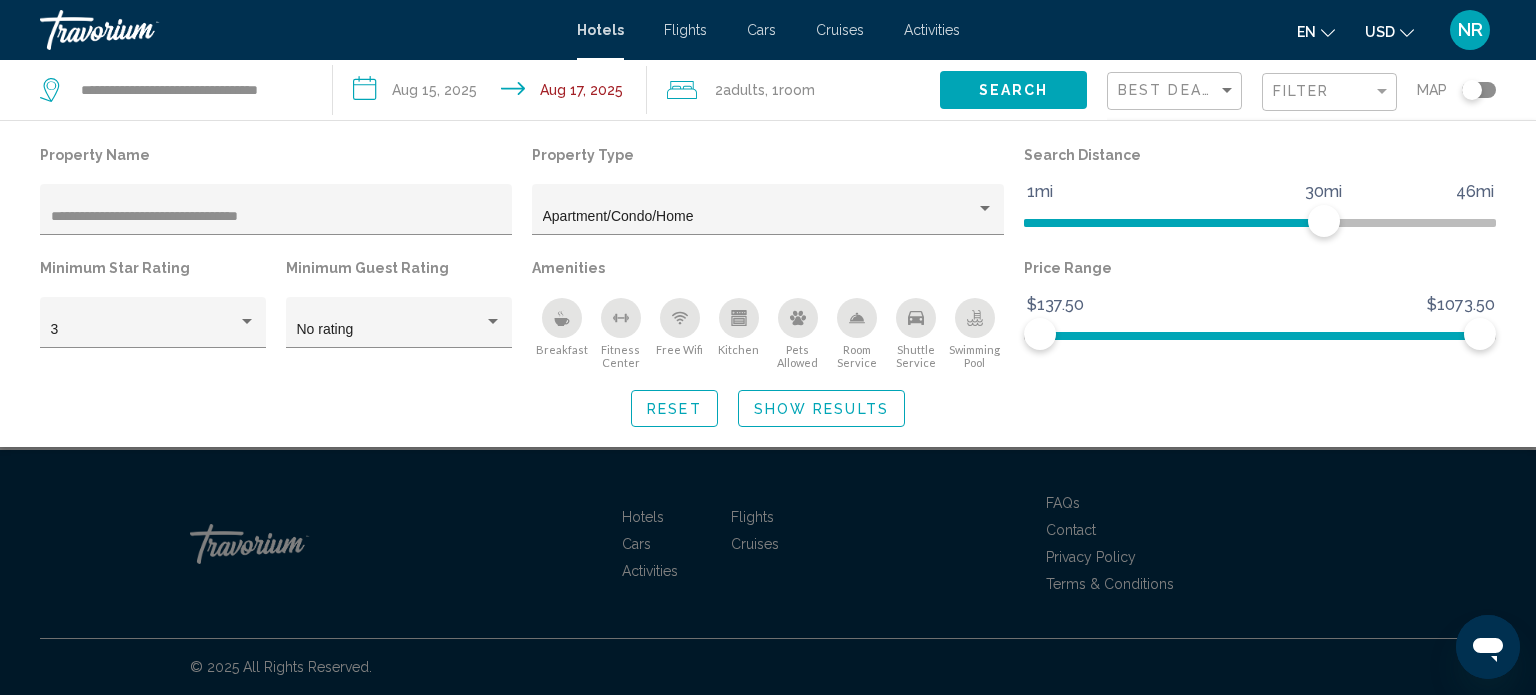 click 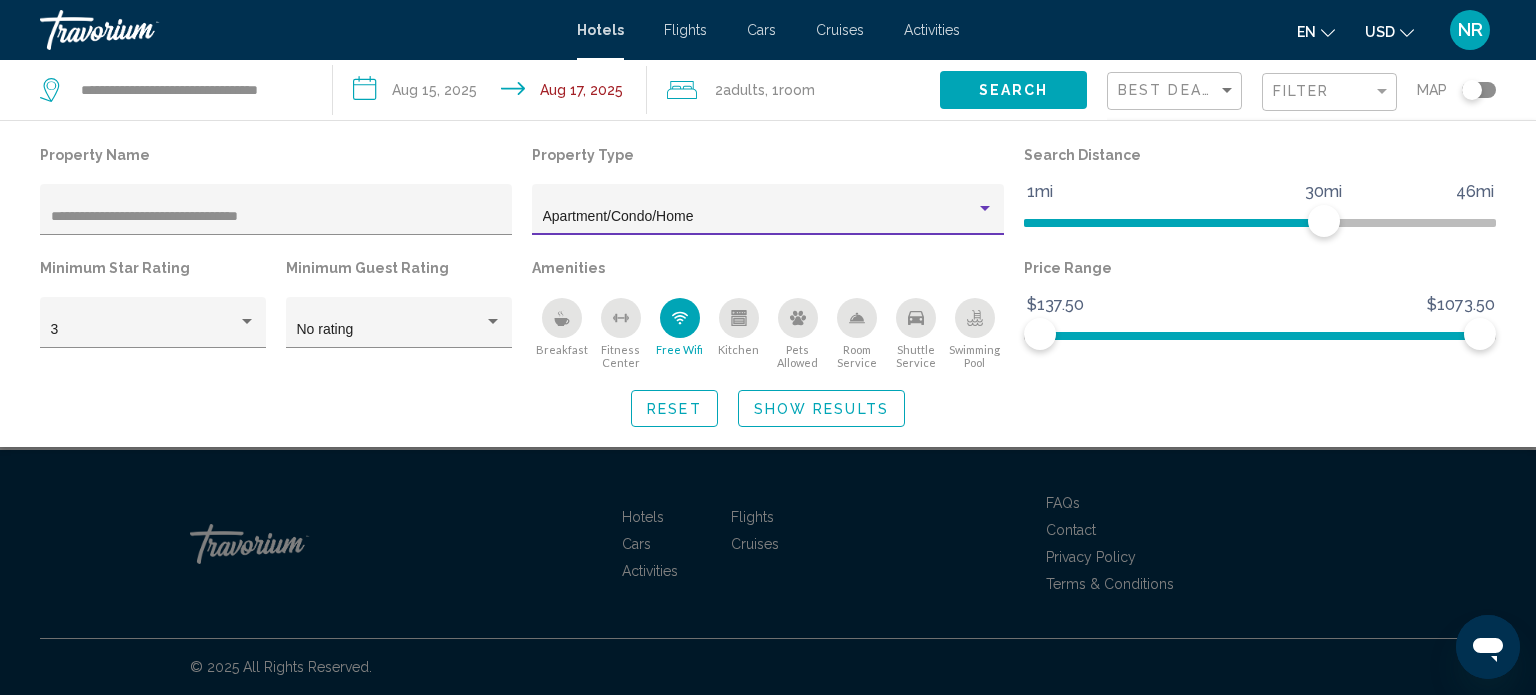 click at bounding box center [985, 209] 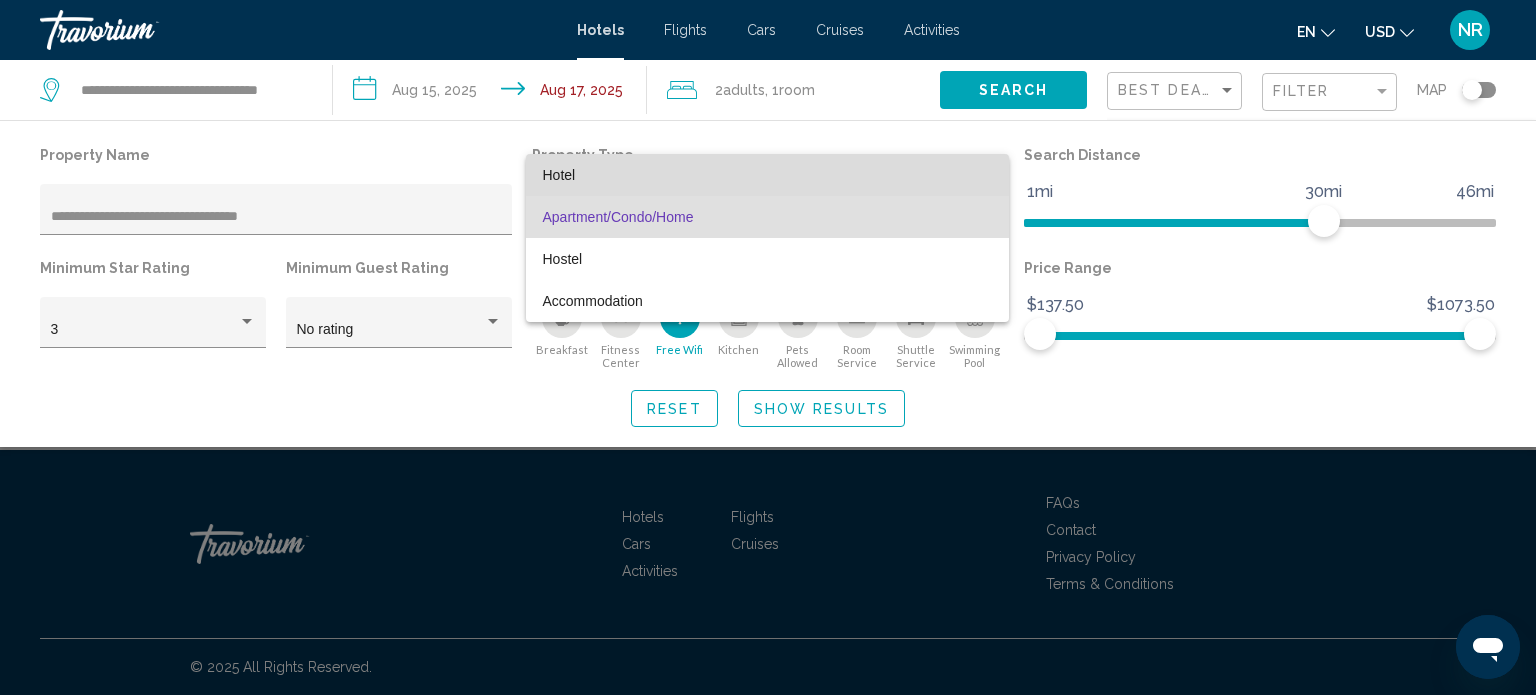 click on "Hotel" at bounding box center [767, 175] 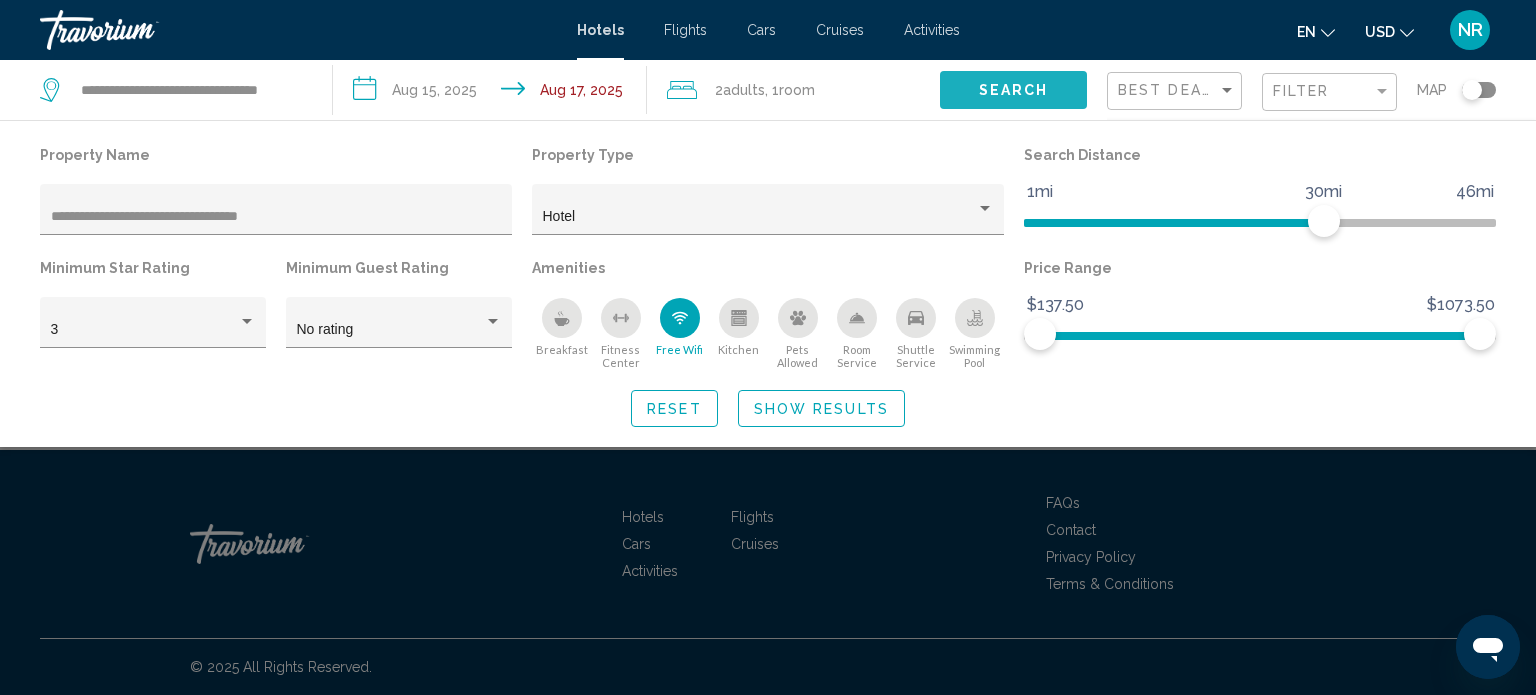 click on "Search" 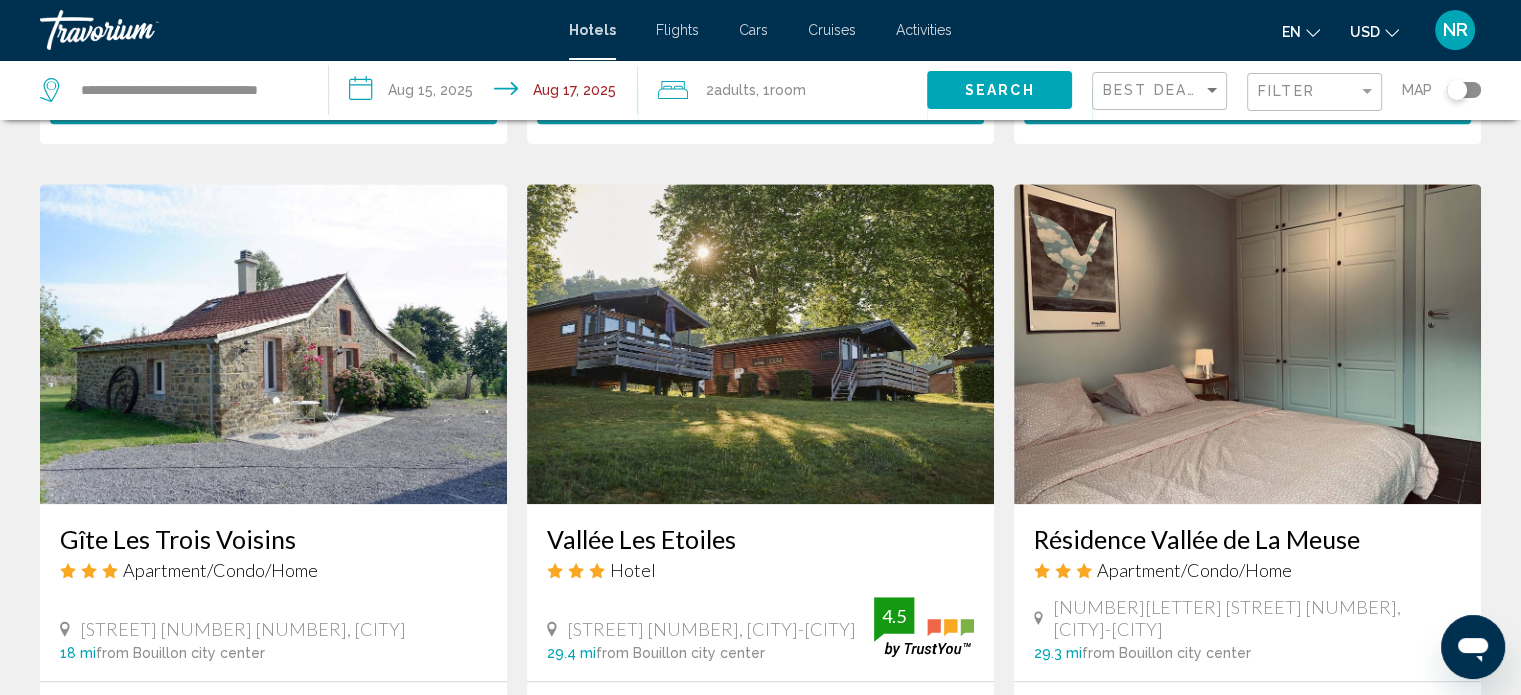 scroll, scrollTop: 1441, scrollLeft: 0, axis: vertical 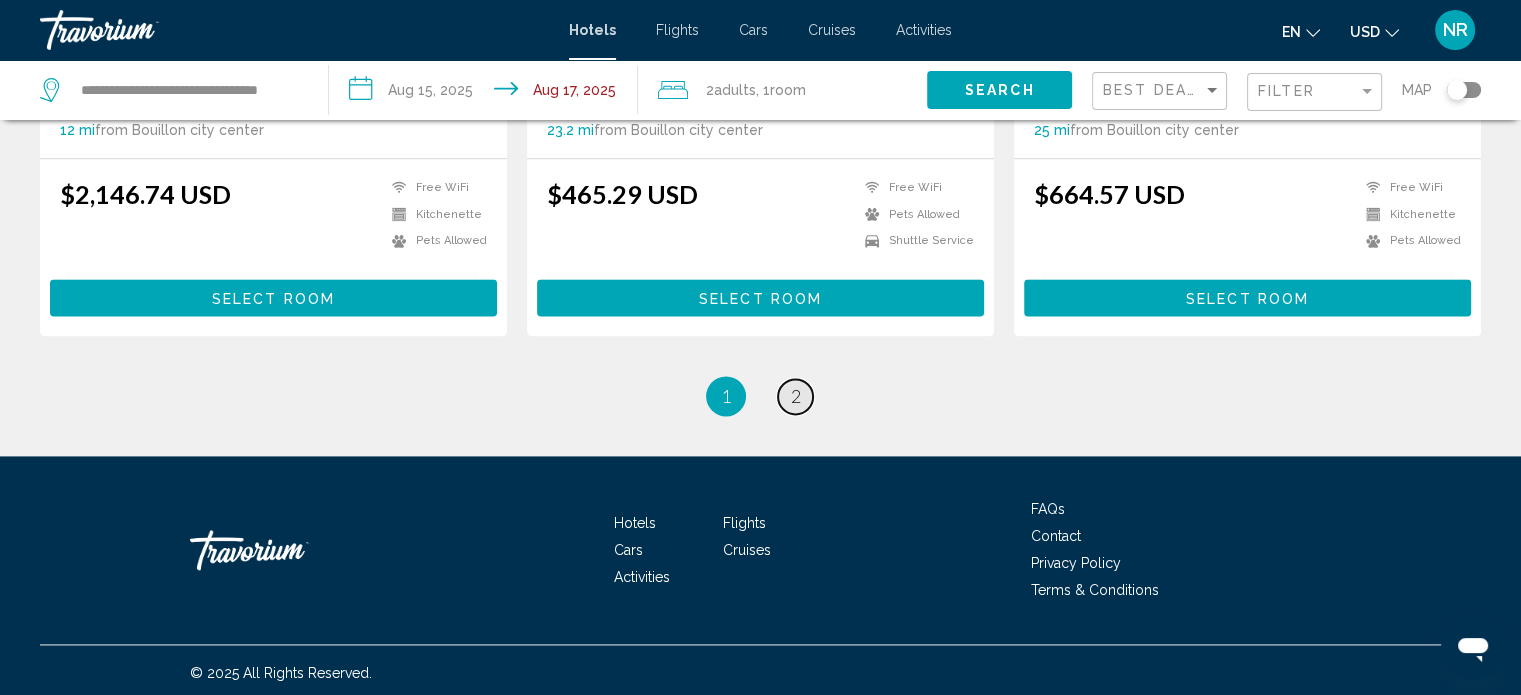 click on "2" at bounding box center [796, 396] 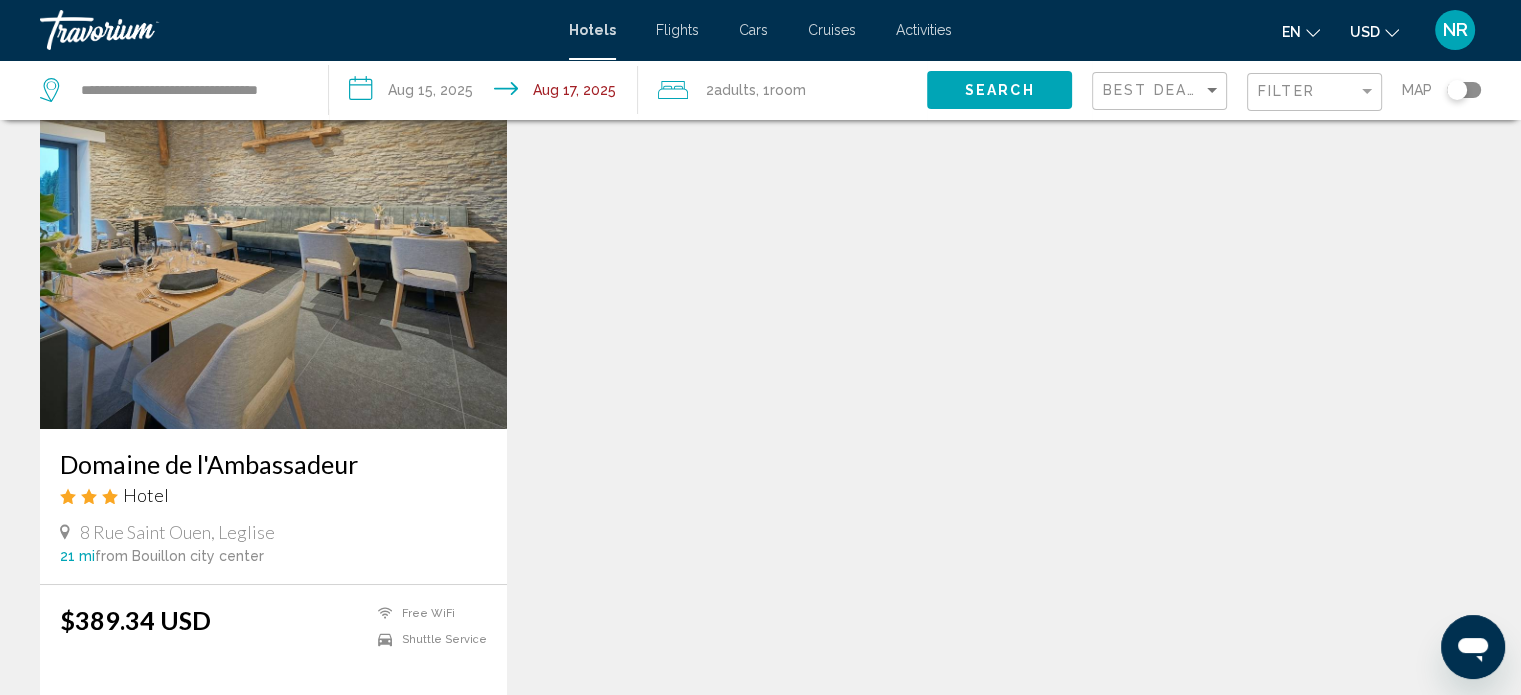 scroll, scrollTop: 0, scrollLeft: 0, axis: both 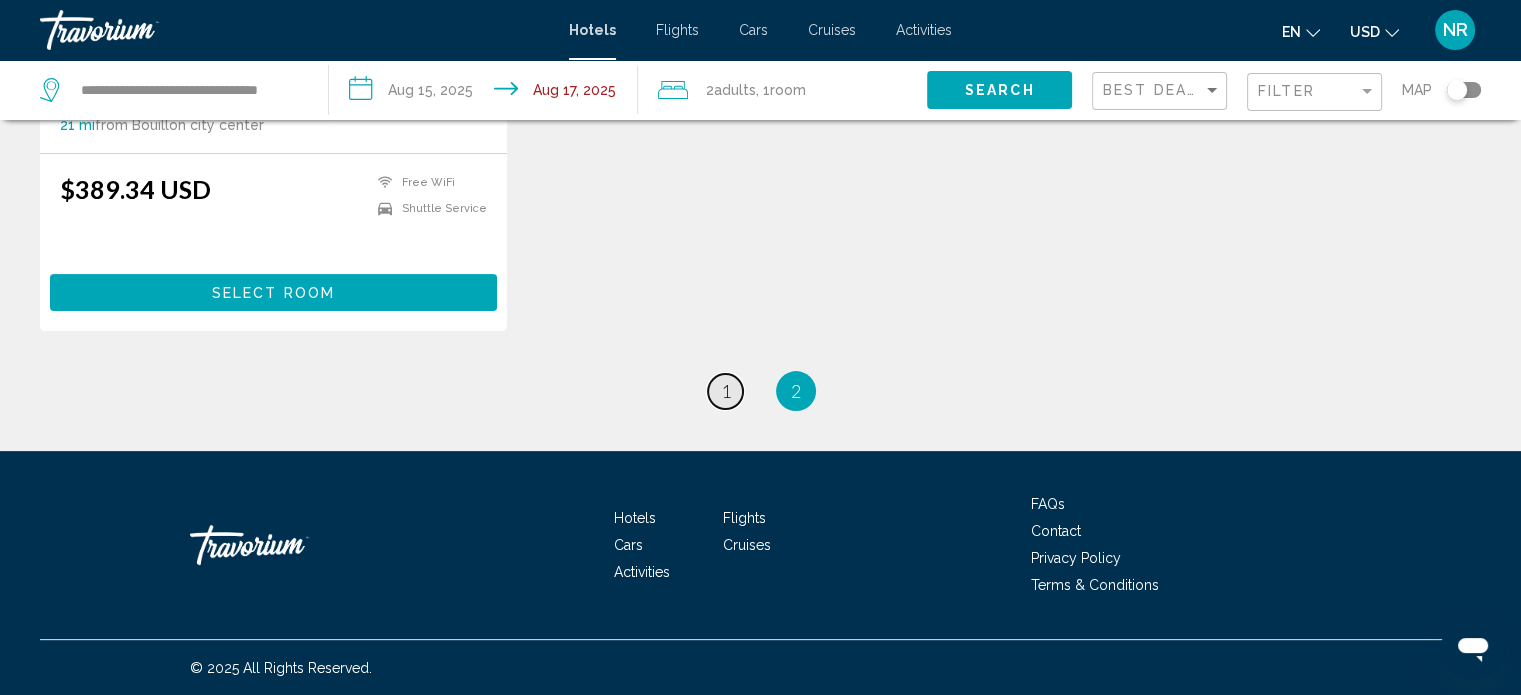 click on "page  1" at bounding box center [725, 391] 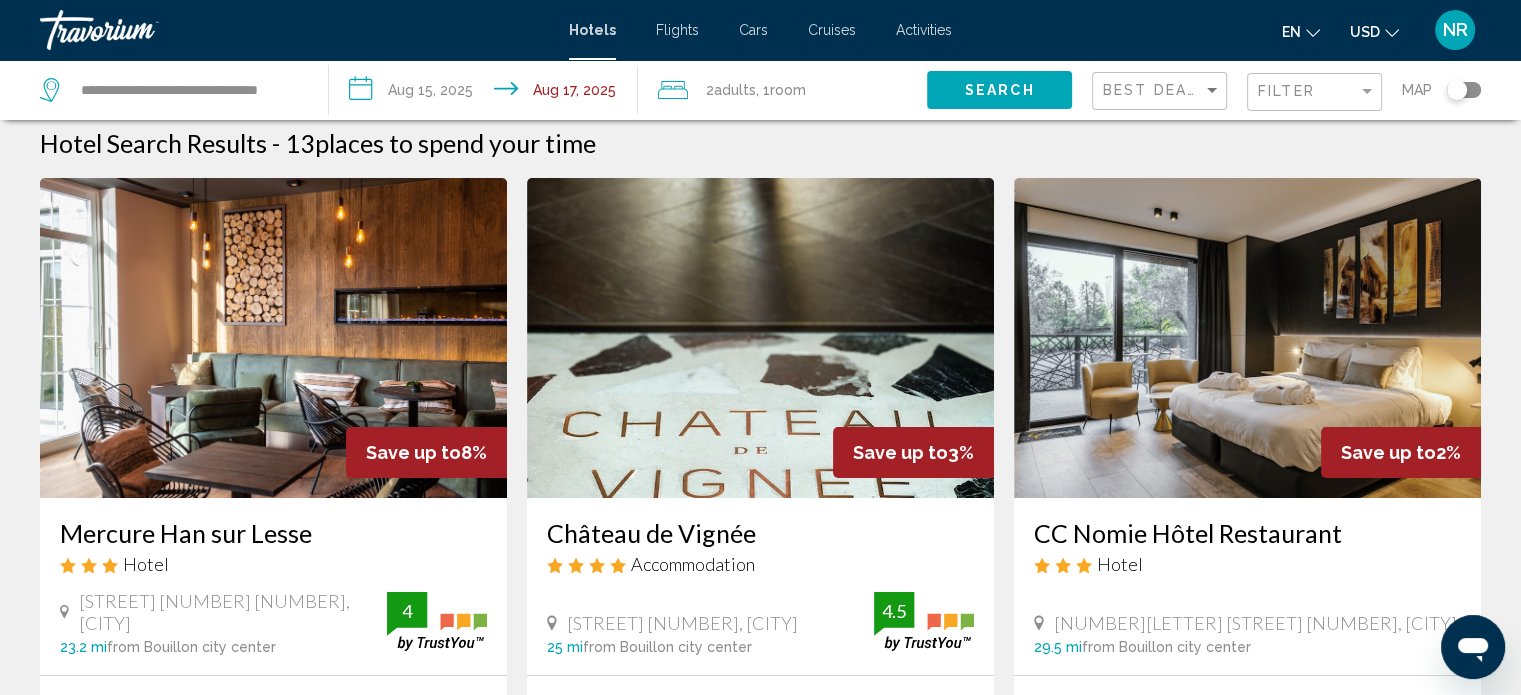 scroll, scrollTop: 0, scrollLeft: 0, axis: both 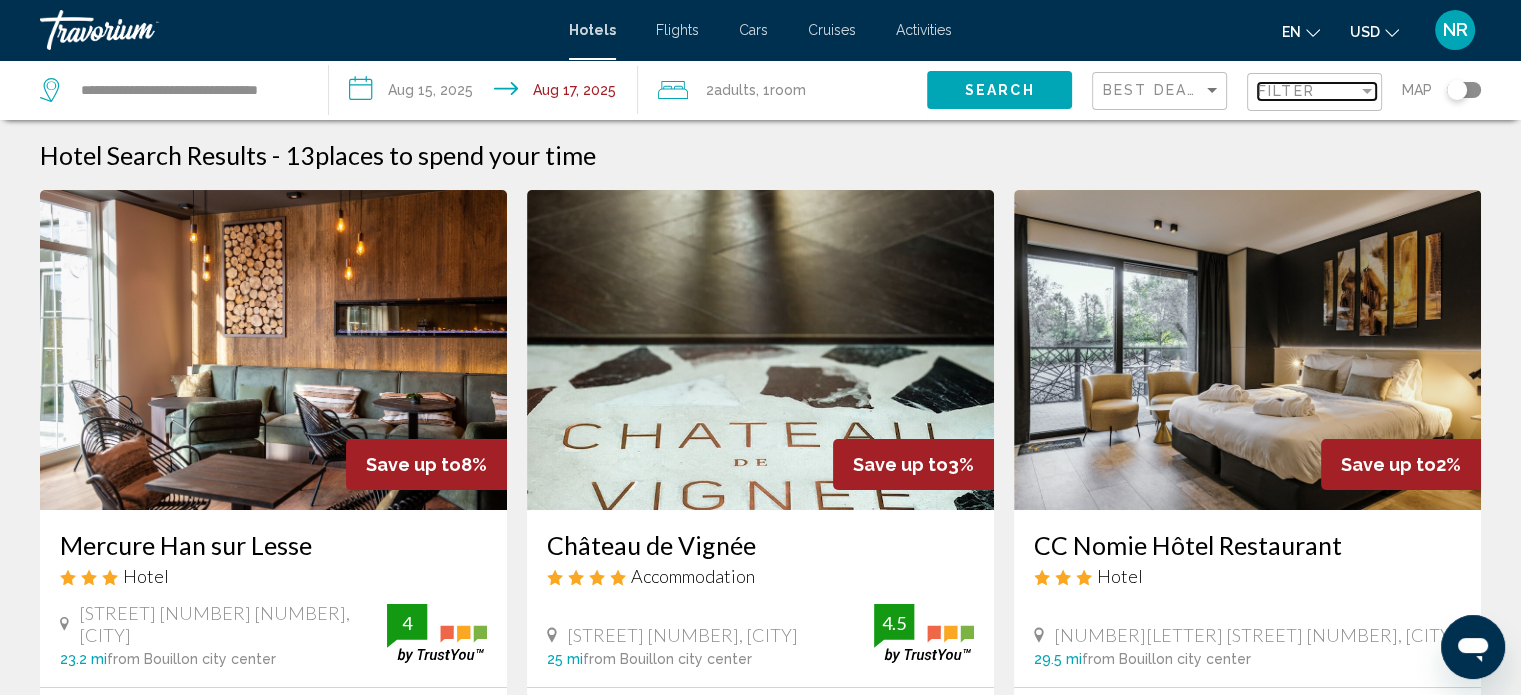 click at bounding box center (1367, 91) 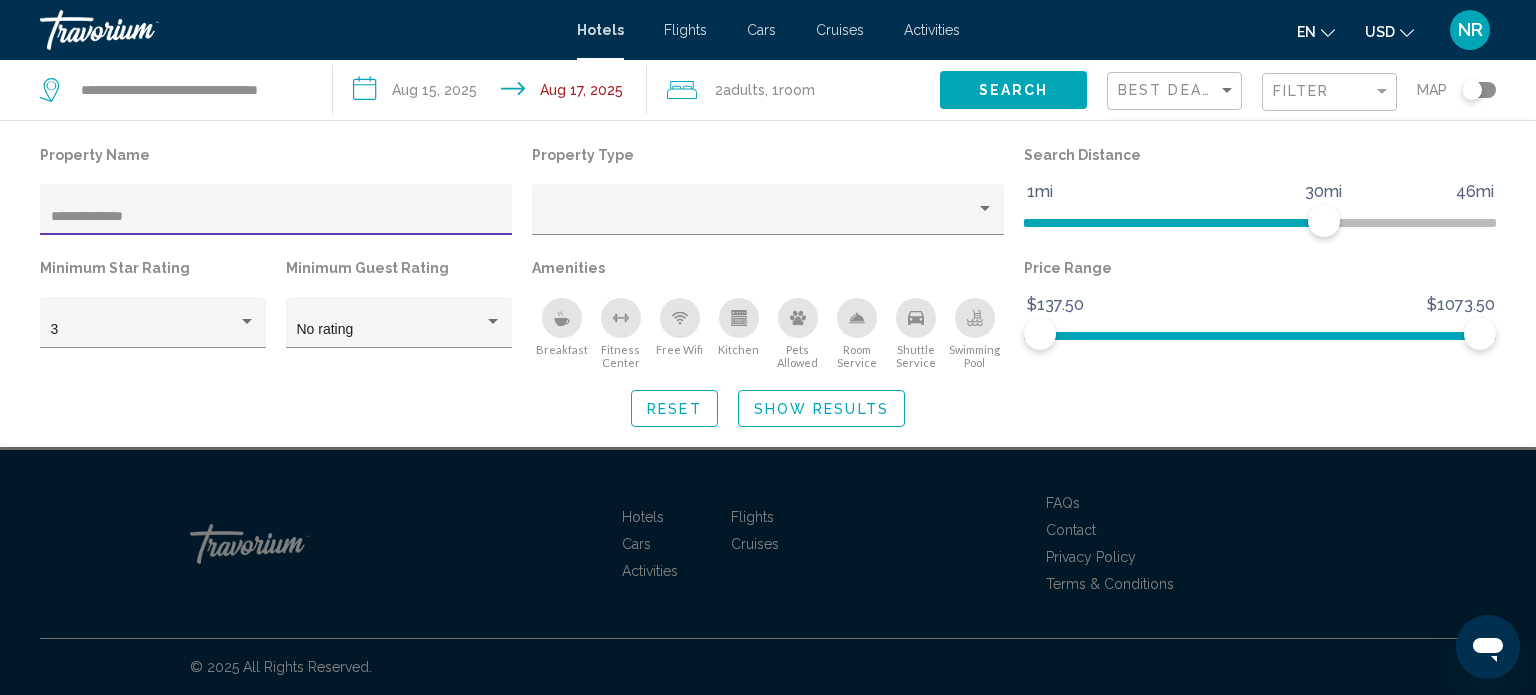 type on "**********" 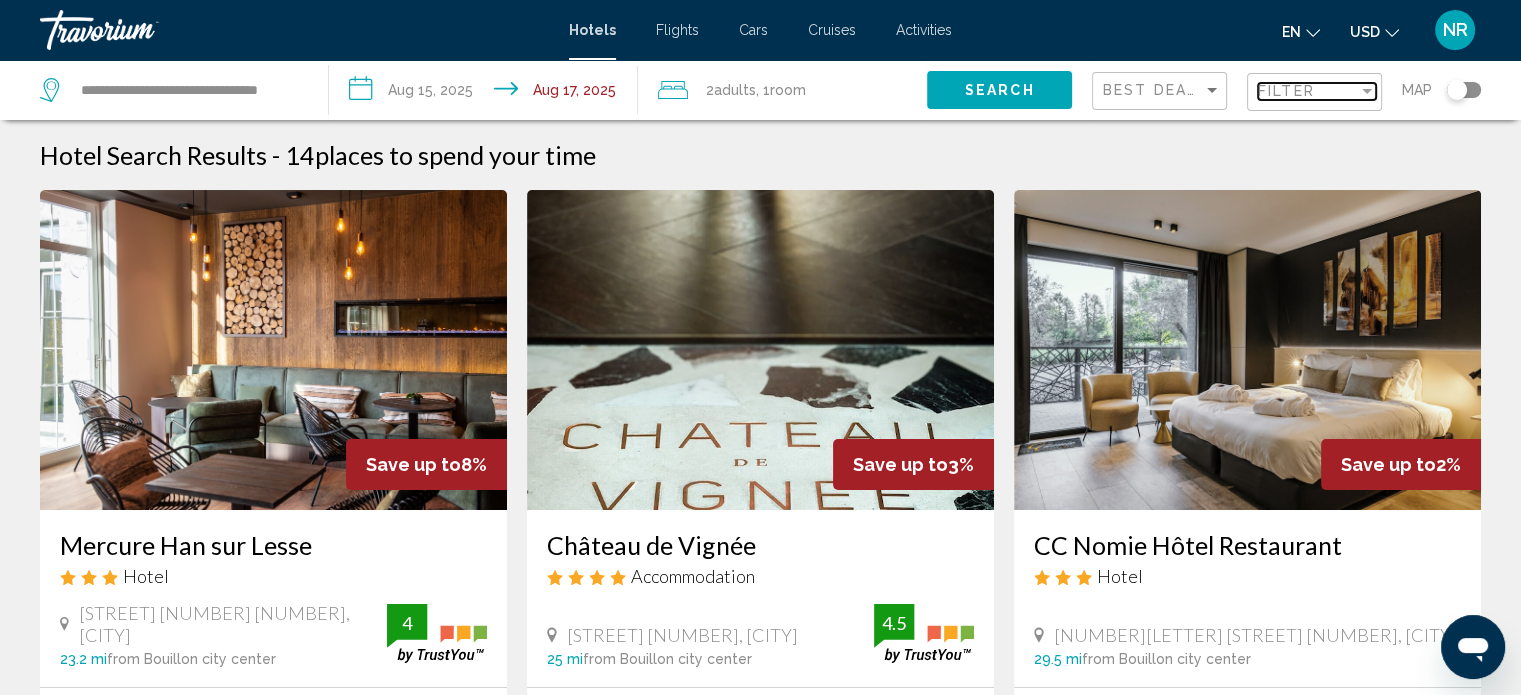 click at bounding box center [1367, 91] 